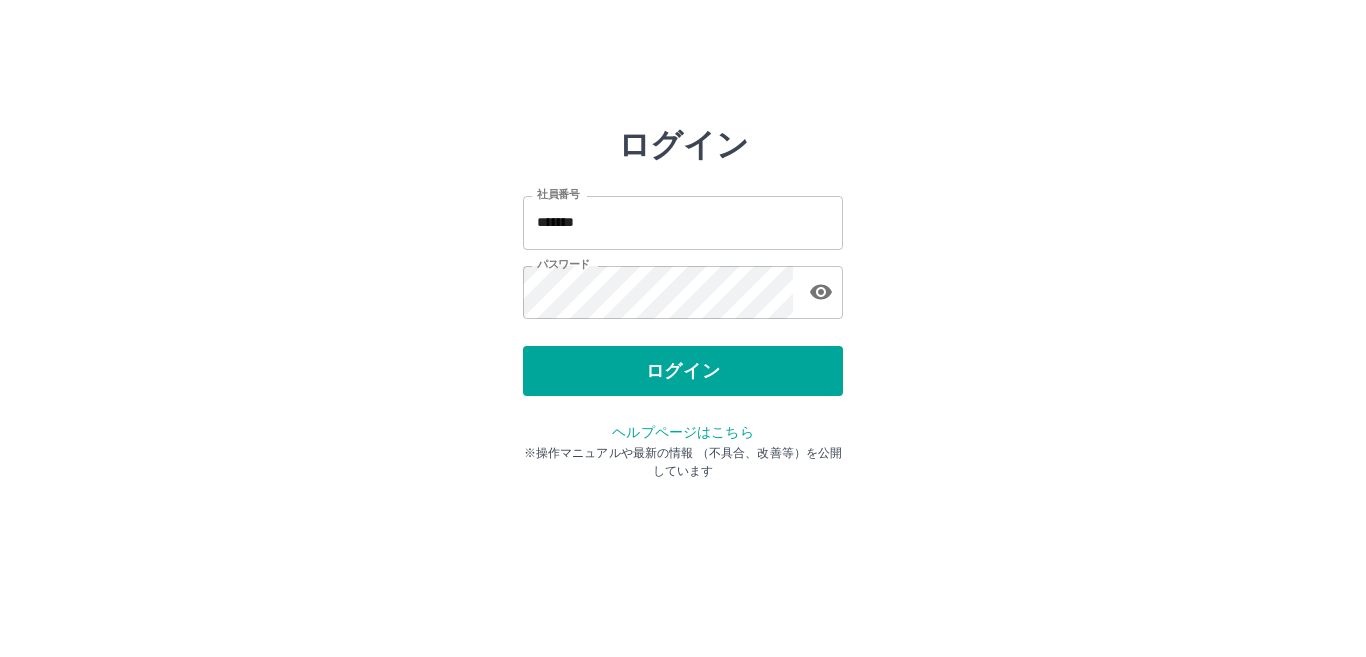 scroll, scrollTop: 0, scrollLeft: 0, axis: both 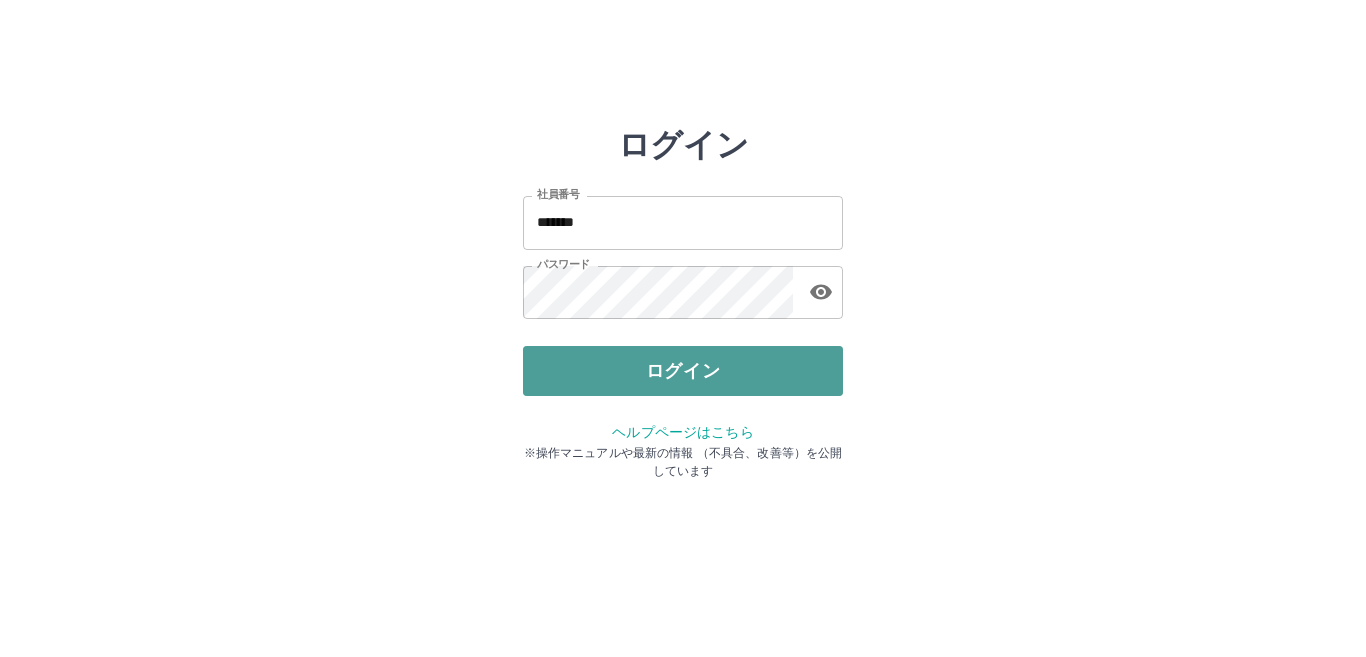 drag, startPoint x: 0, startPoint y: 0, endPoint x: 704, endPoint y: 366, distance: 793.45575 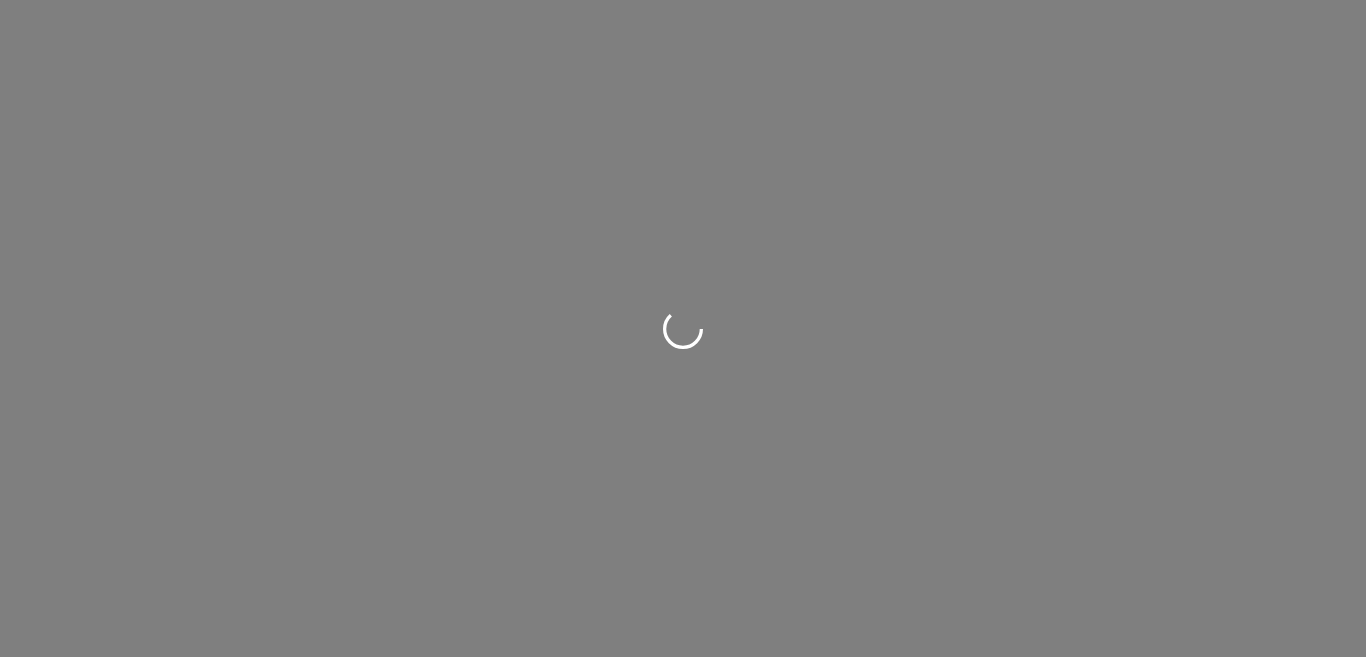 scroll, scrollTop: 0, scrollLeft: 0, axis: both 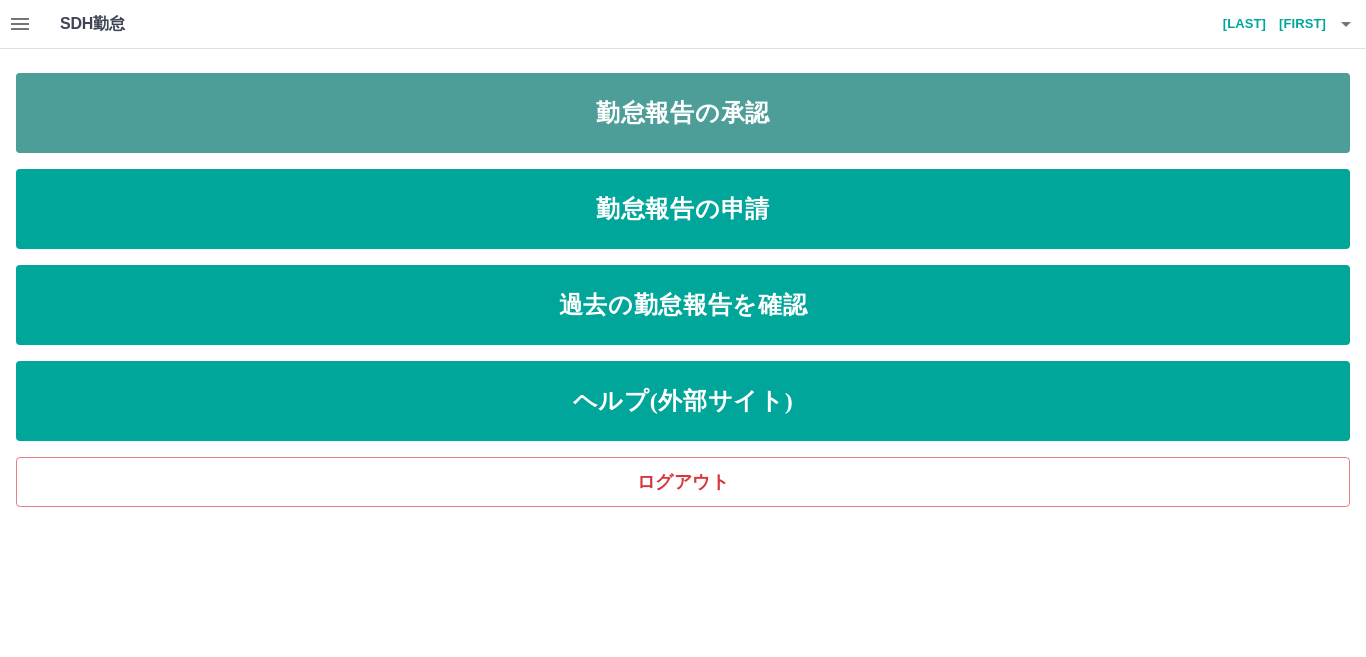 click on "勤怠報告の承認" at bounding box center [683, 113] 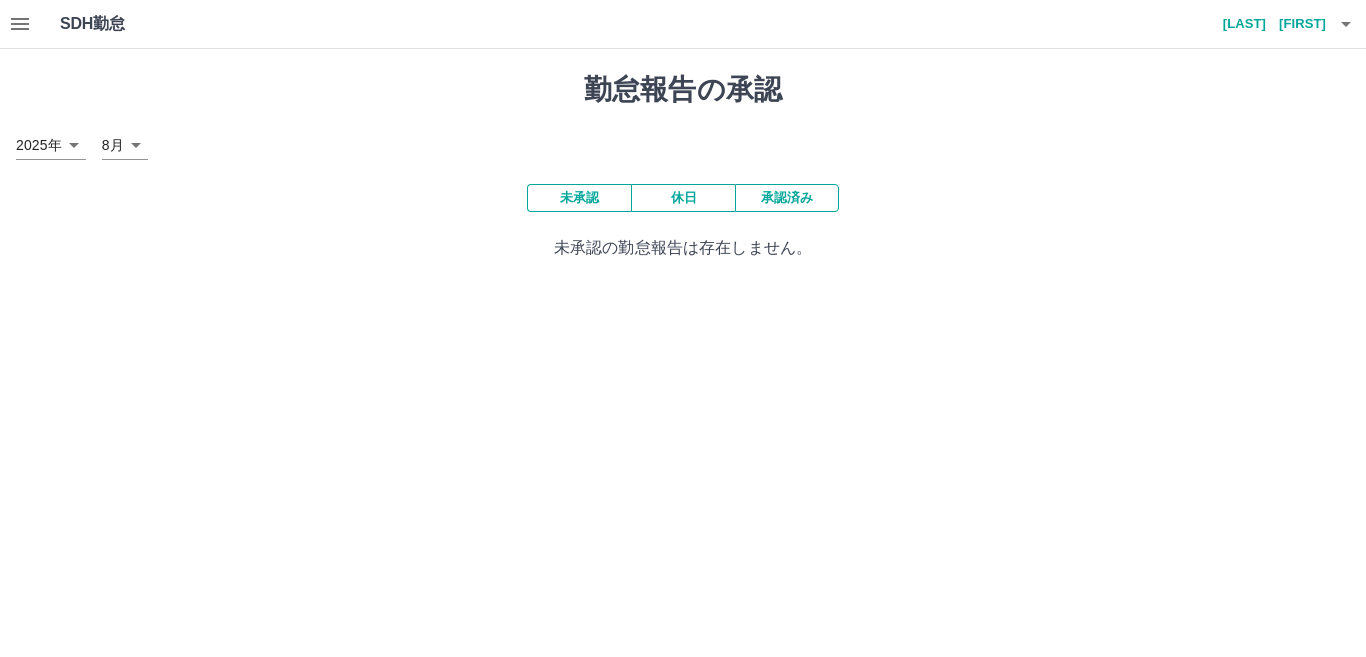click 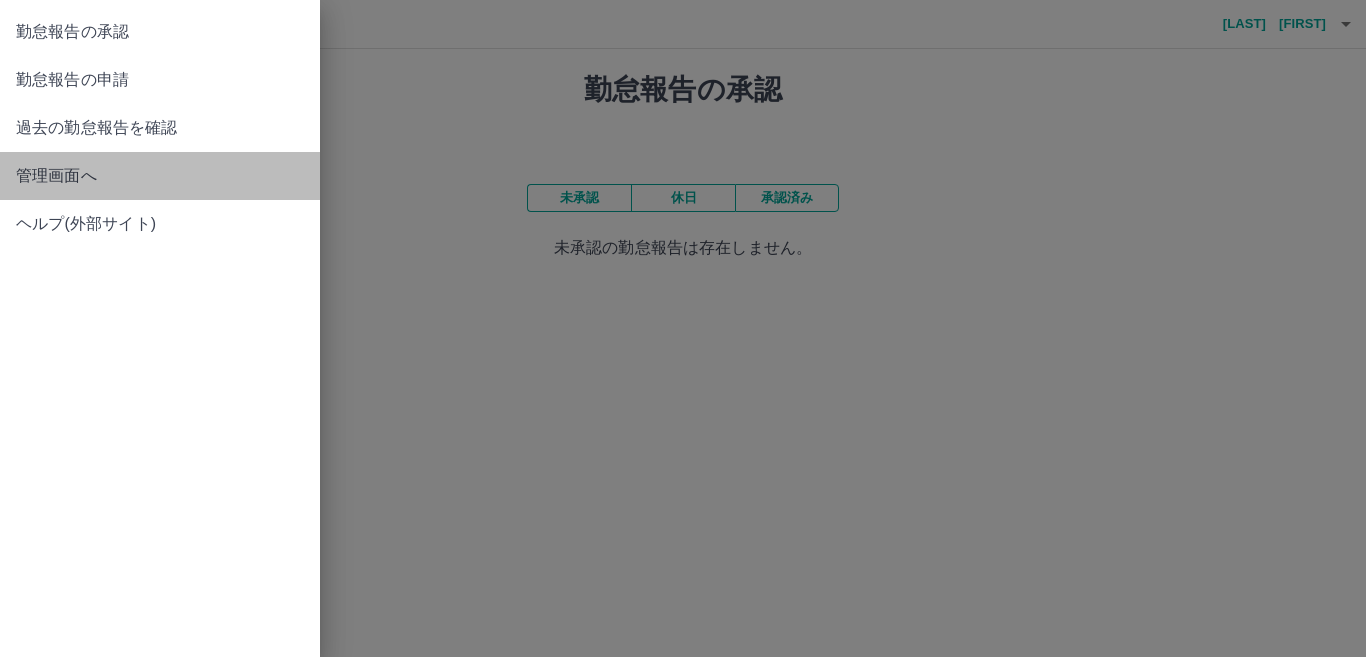 click on "管理画面へ" at bounding box center (160, 176) 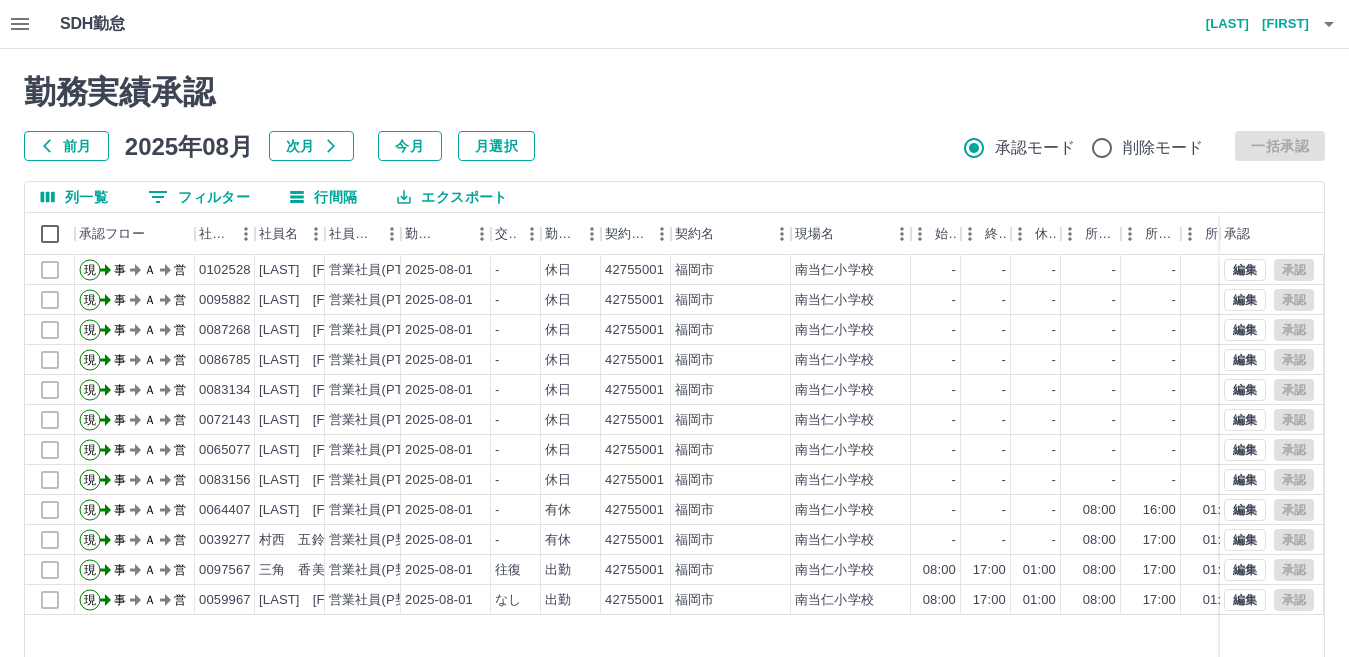 click 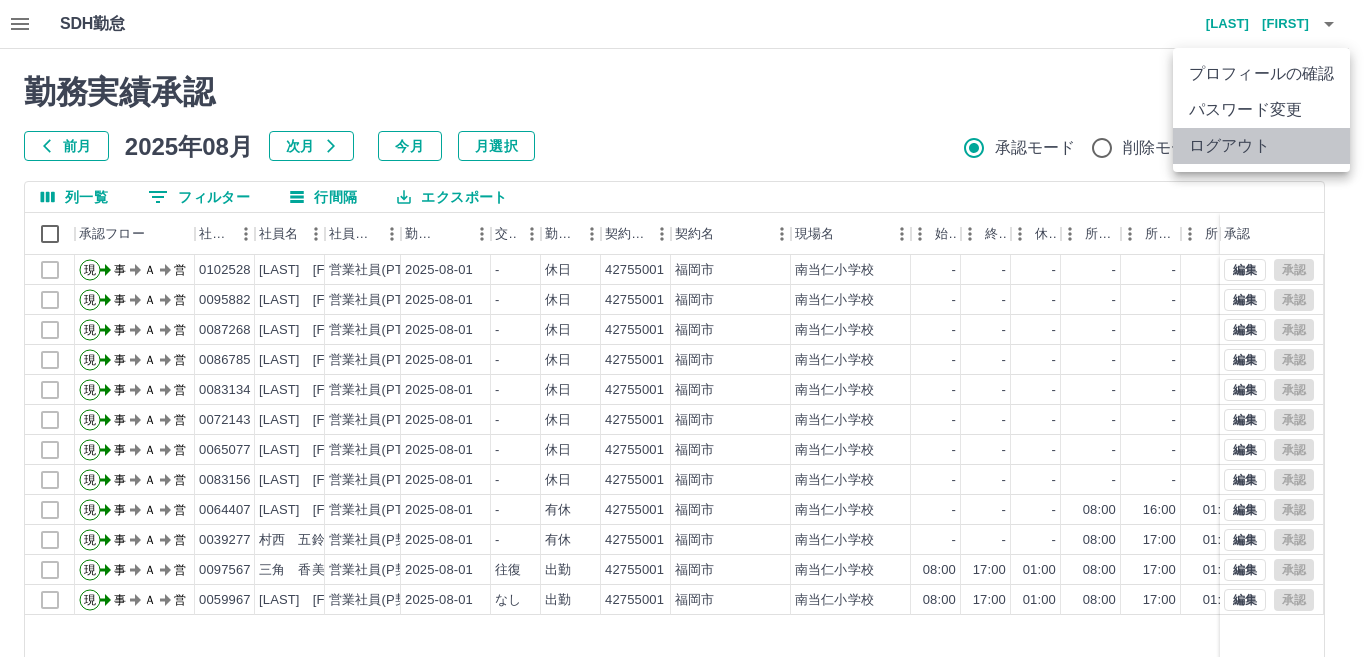 click on "ログアウト" at bounding box center [1261, 146] 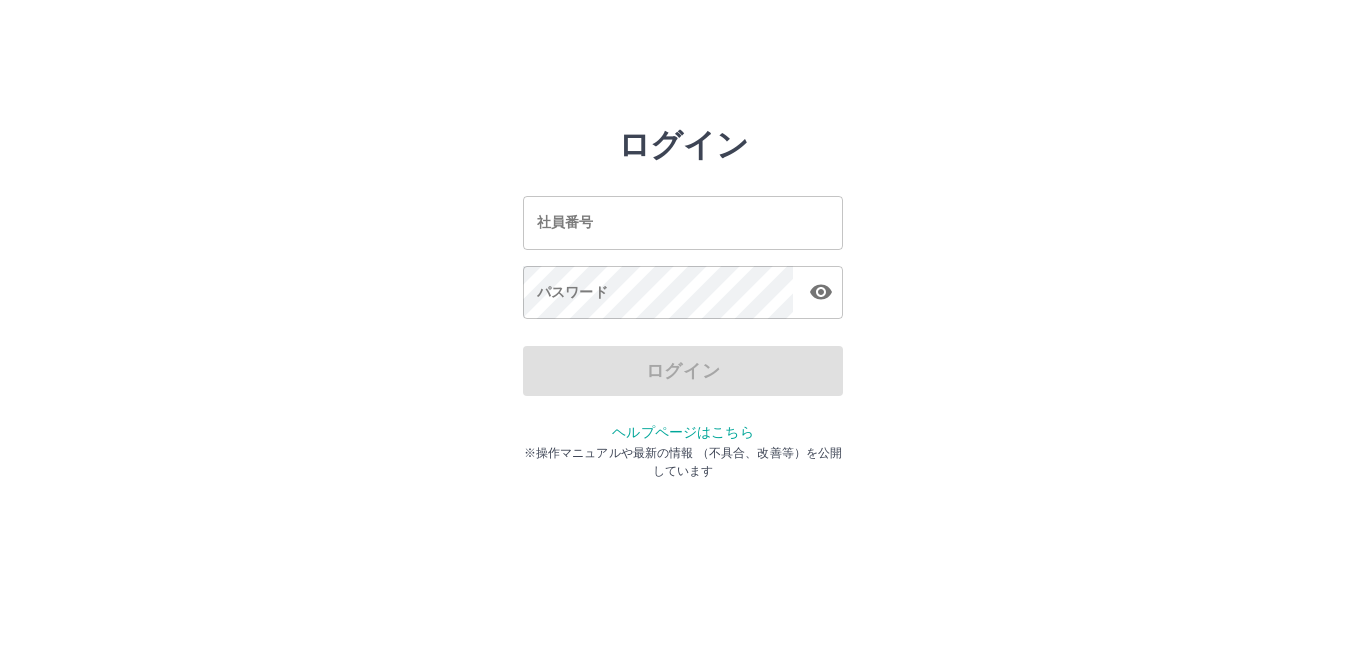 scroll, scrollTop: 0, scrollLeft: 0, axis: both 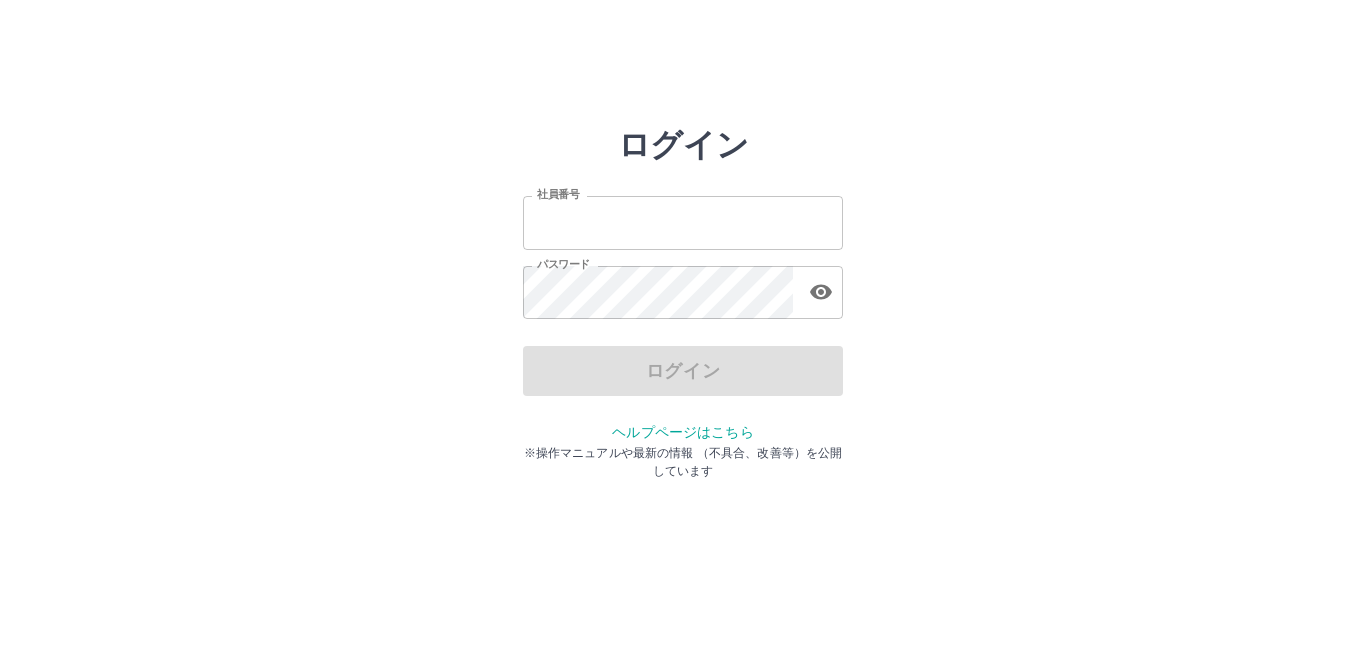 type on "*******" 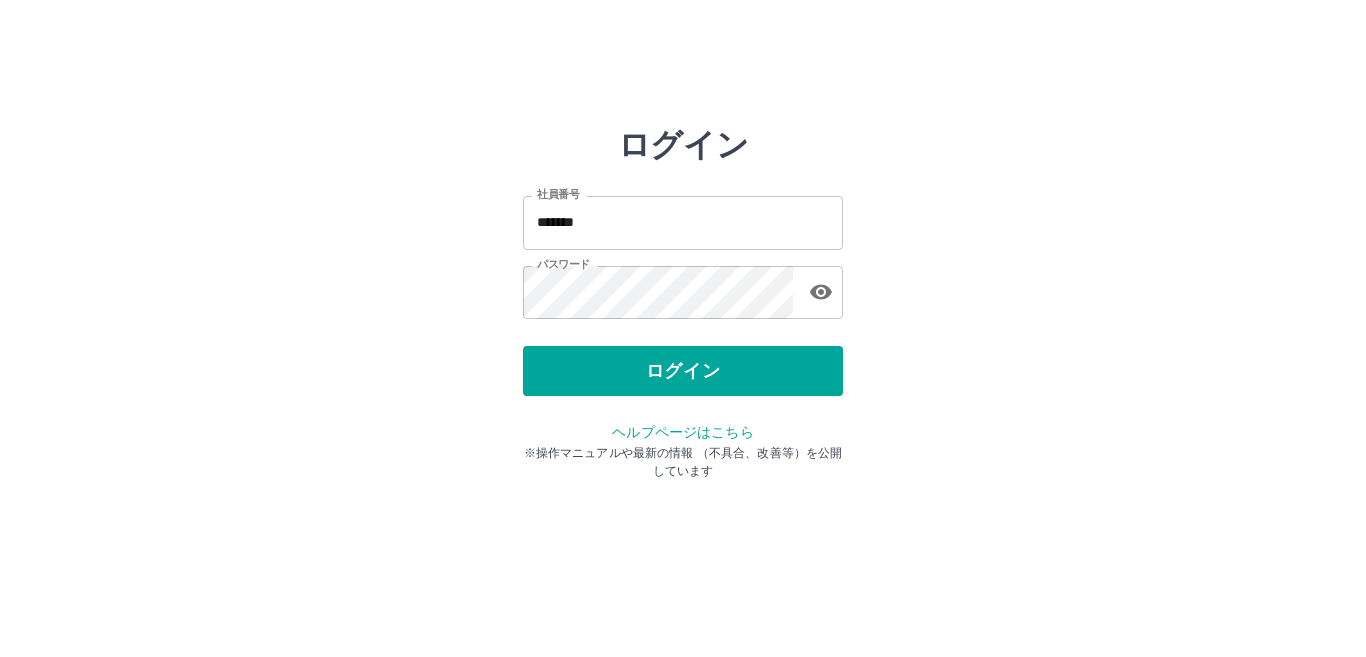 click on "ログイン" at bounding box center (683, 371) 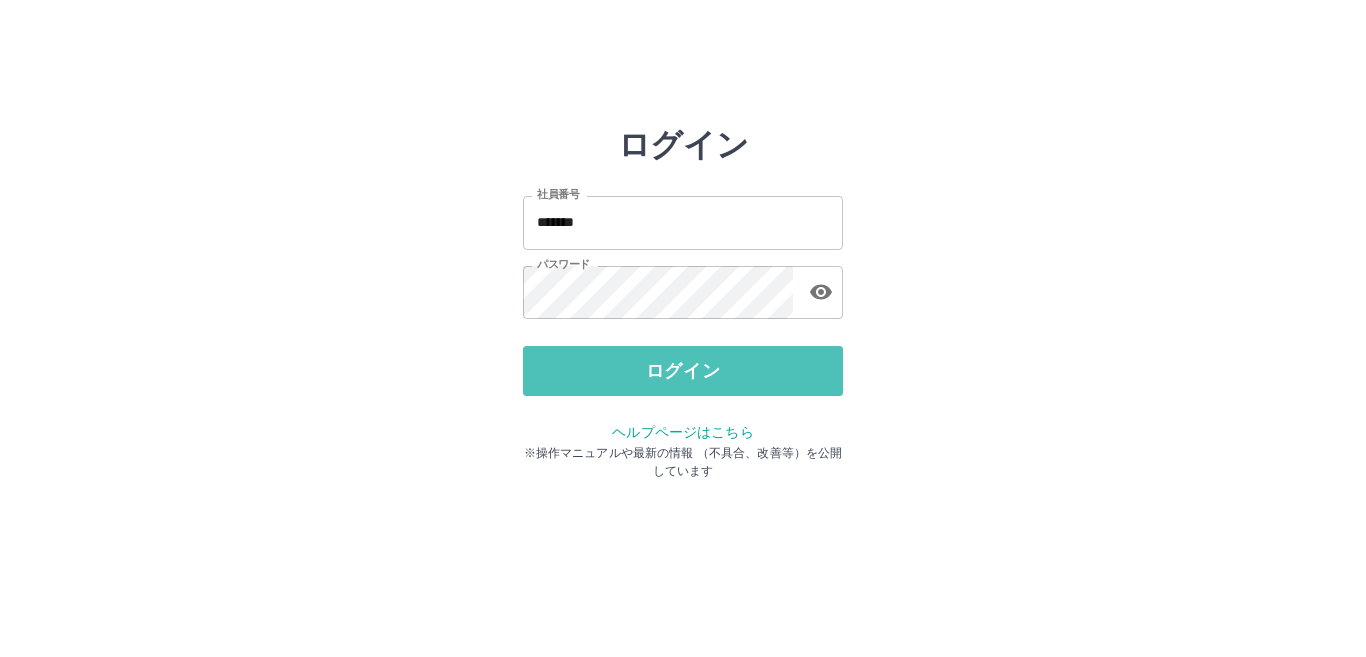 click on "ログイン" at bounding box center (683, 371) 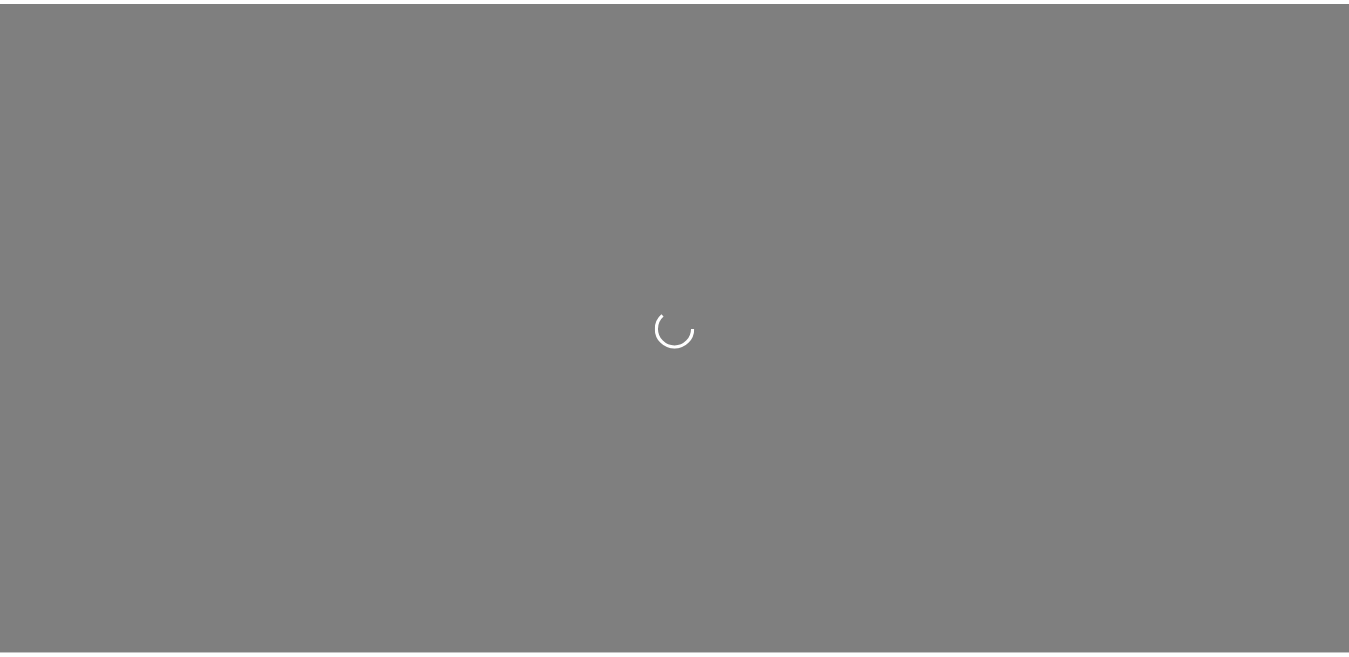 scroll, scrollTop: 0, scrollLeft: 0, axis: both 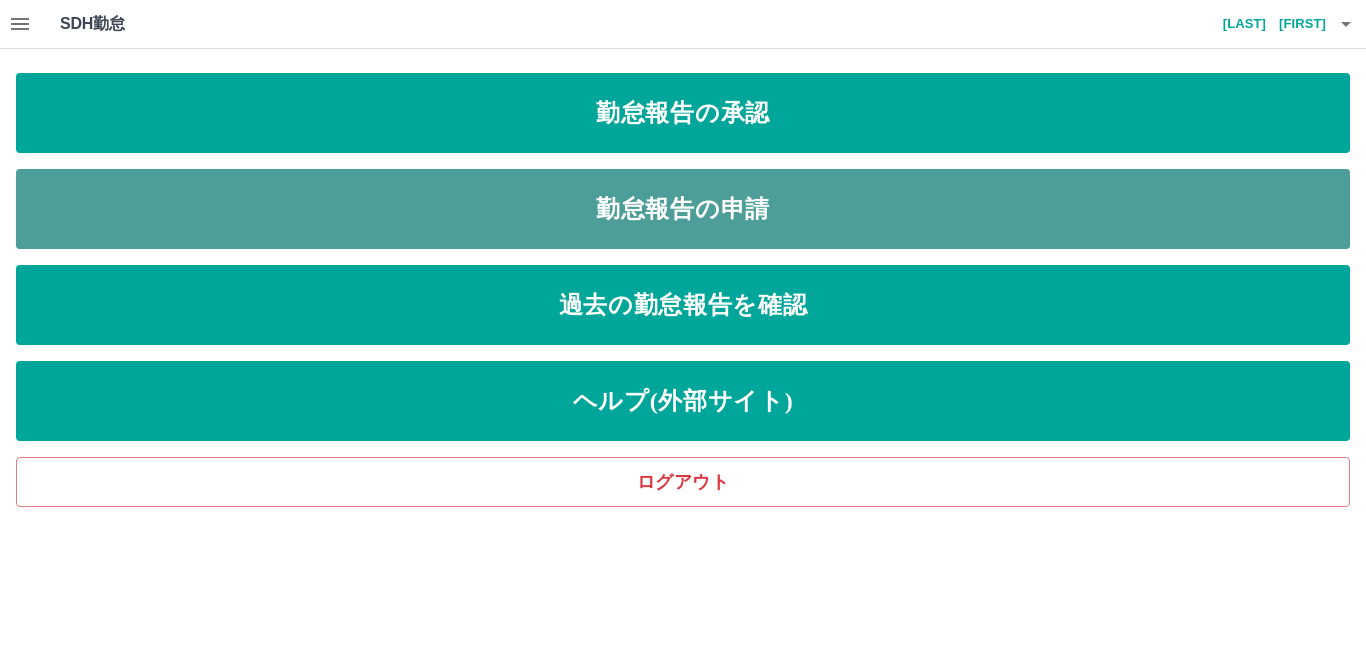 click on "勤怠報告の申請" at bounding box center (683, 209) 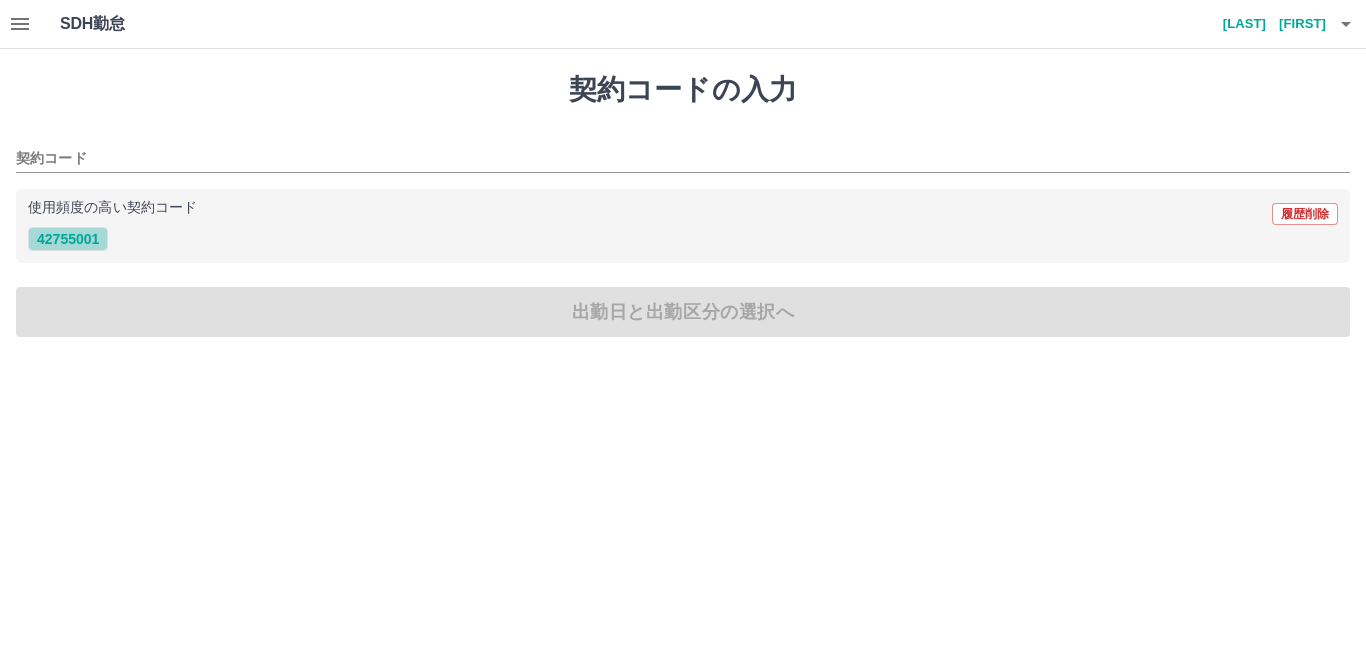 click on "42755001" at bounding box center [68, 239] 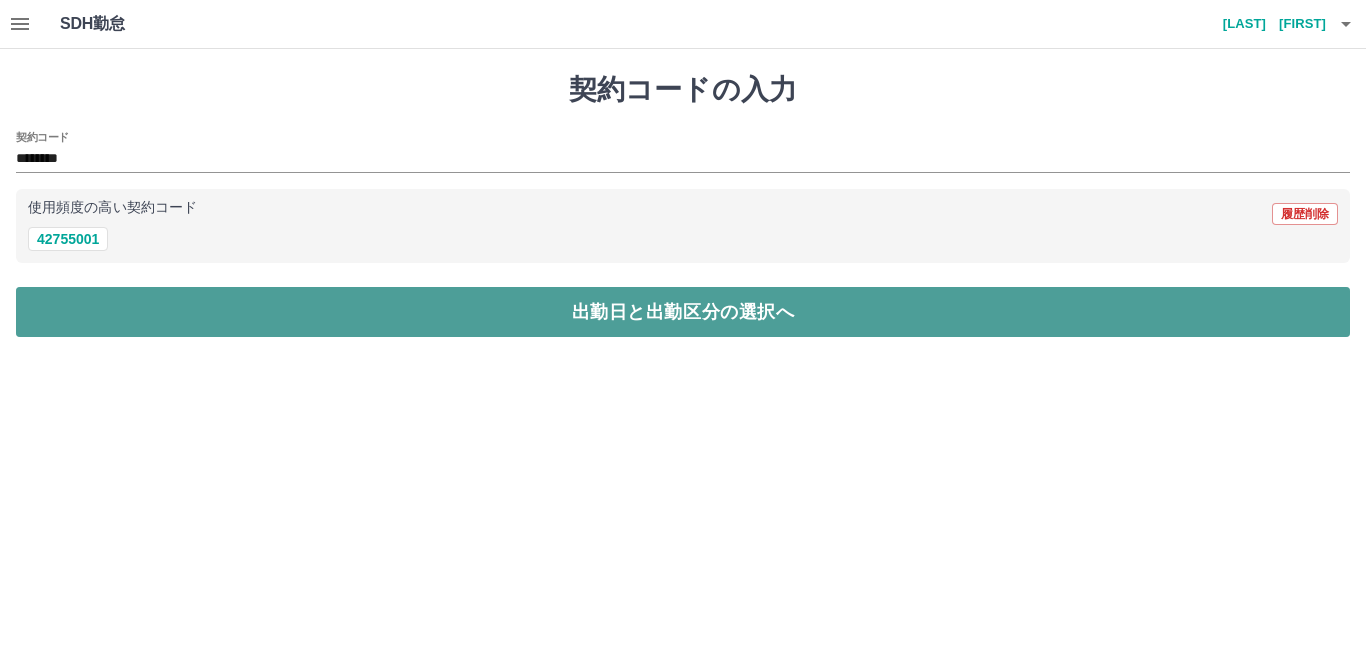 click on "出勤日と出勤区分の選択へ" at bounding box center [683, 312] 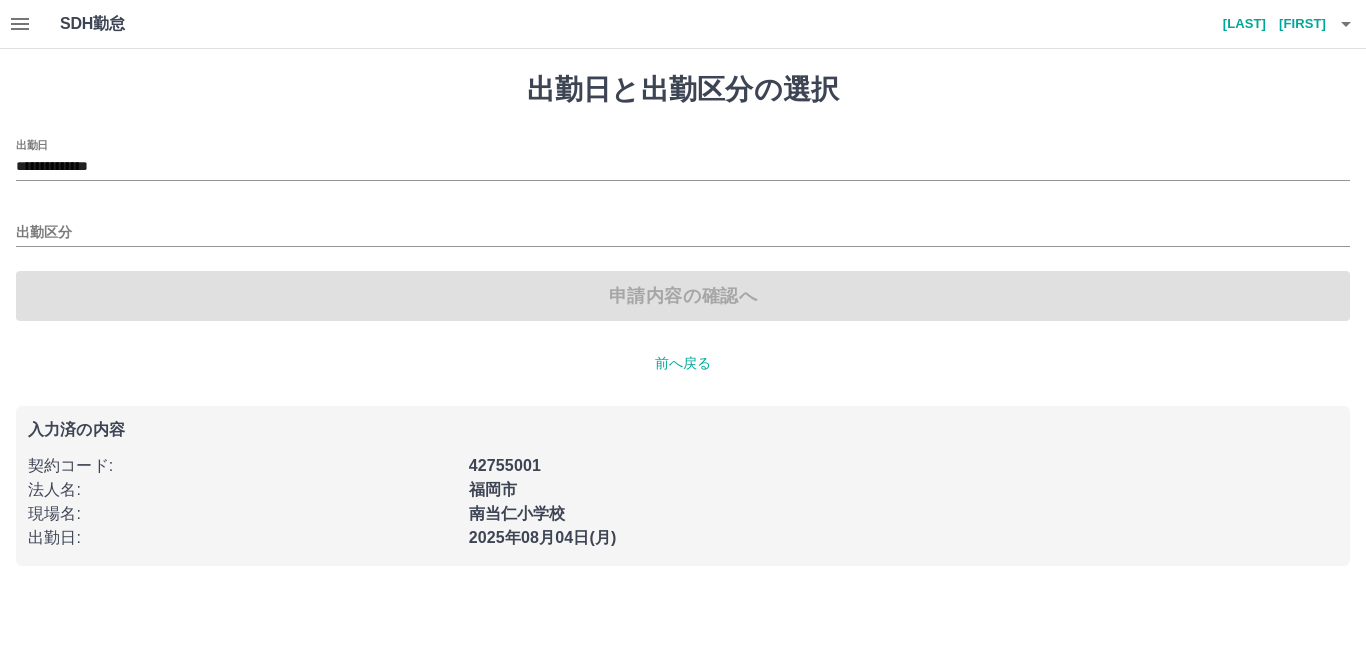 click on "出勤区分" at bounding box center (683, 226) 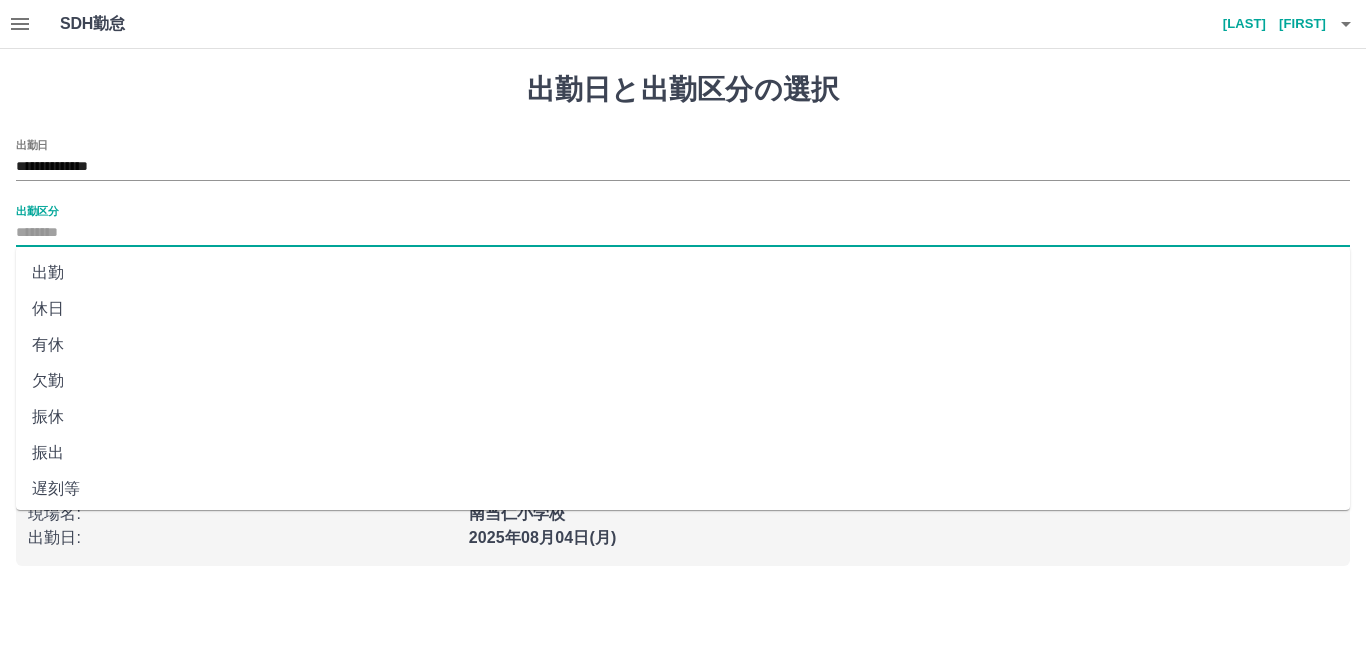 click on "出勤区分" at bounding box center (683, 233) 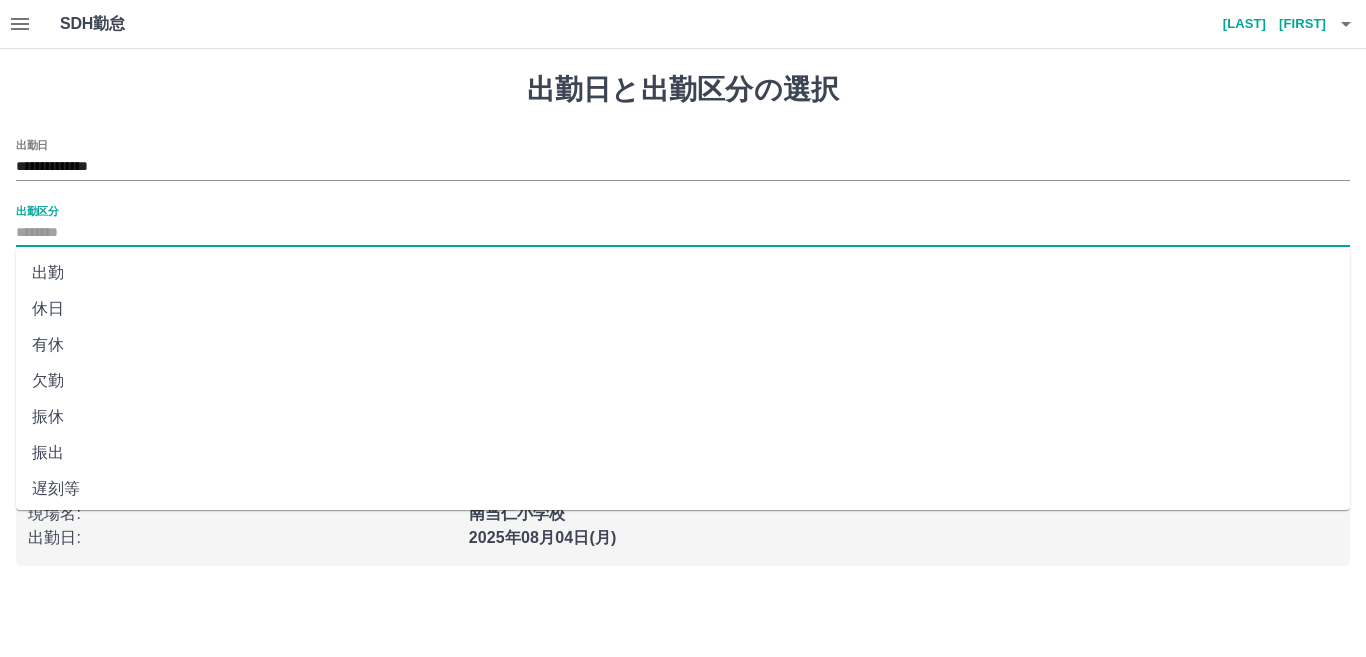 click on "出勤" at bounding box center (683, 273) 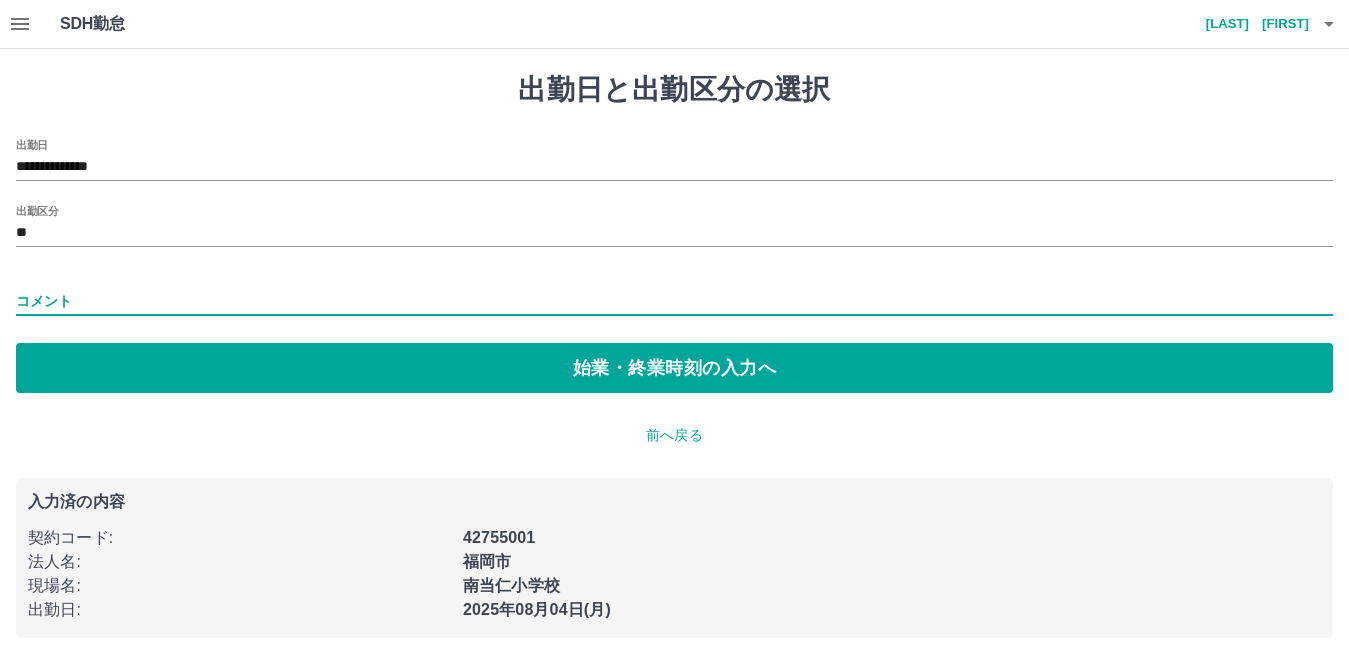 click on "コメント" at bounding box center [674, 301] 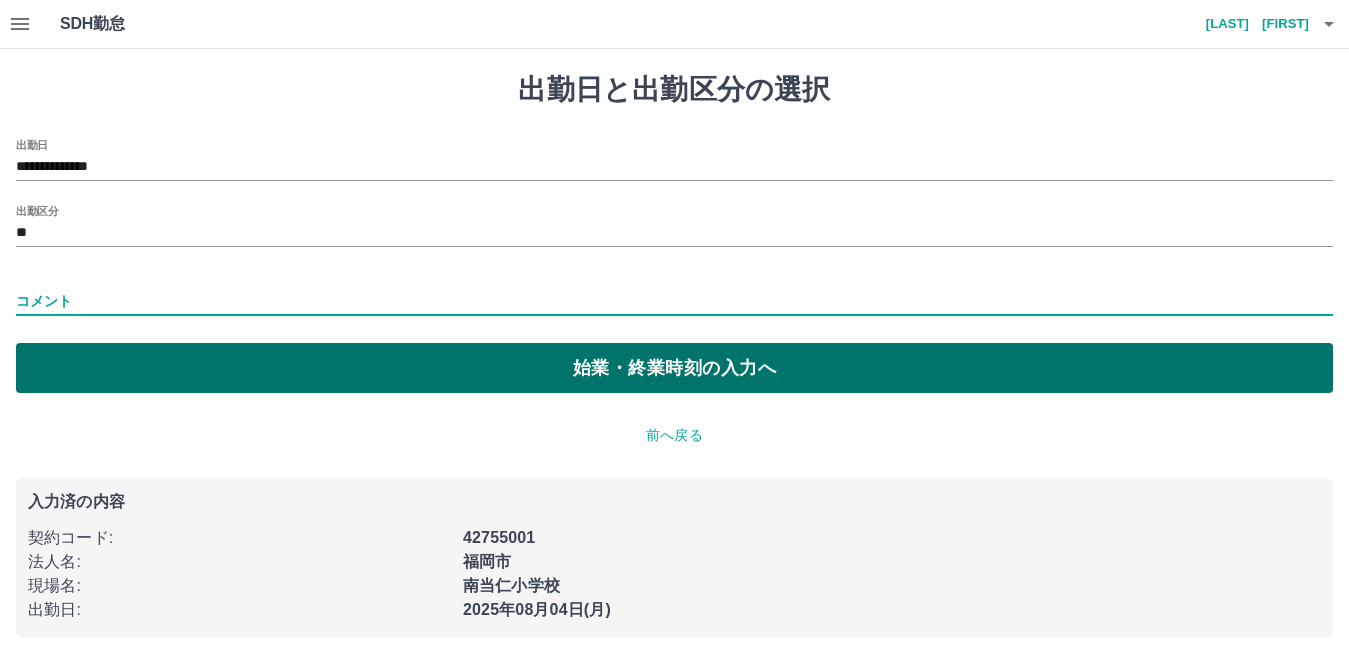type on "*****" 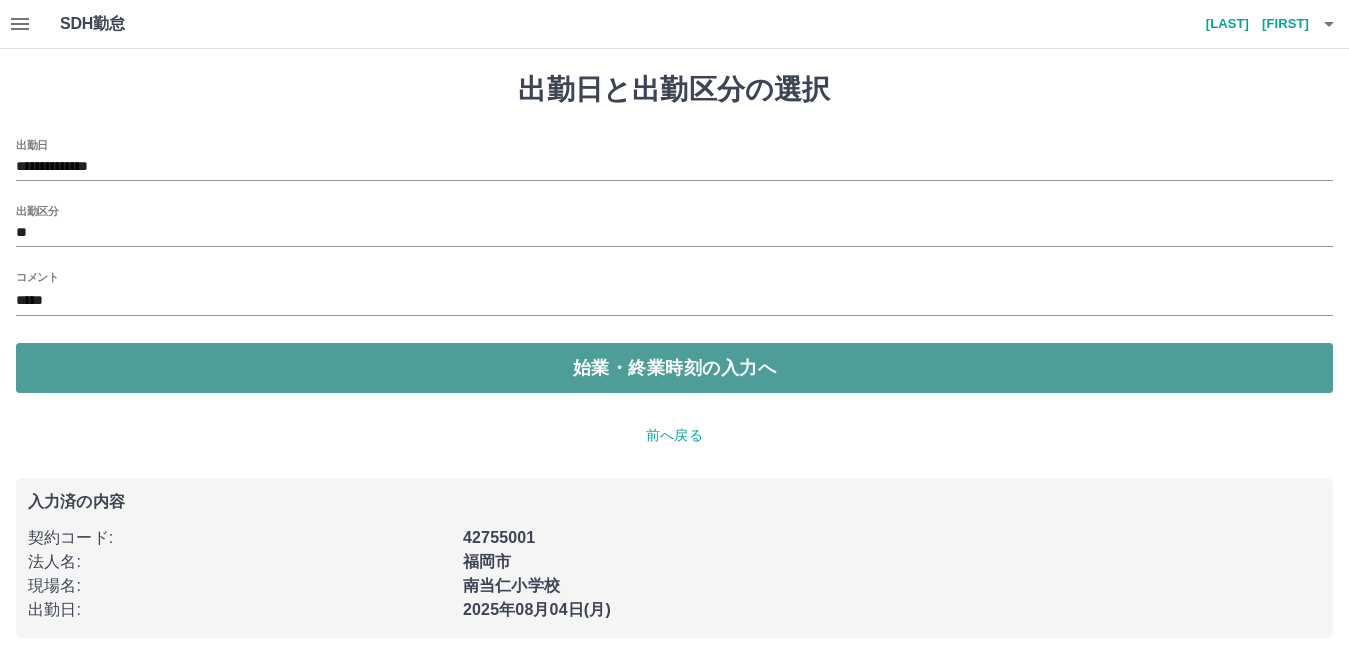 click on "始業・終業時刻の入力へ" at bounding box center (674, 368) 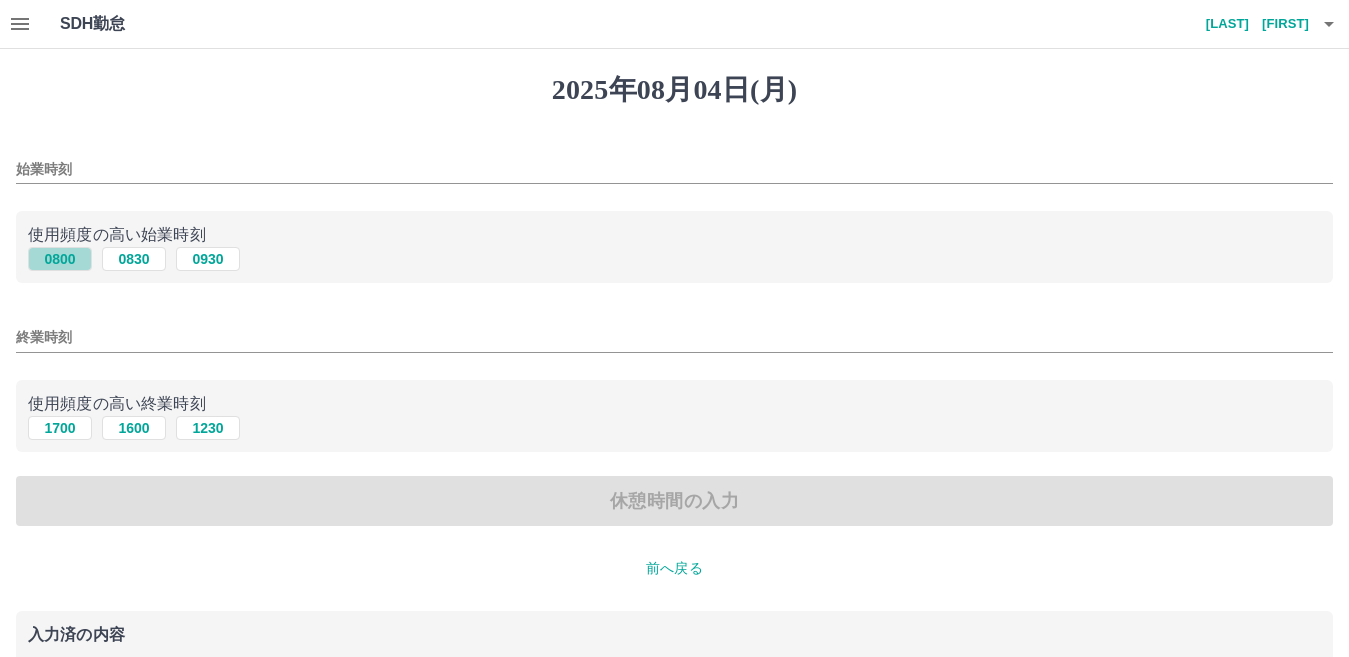 click on "0800" at bounding box center [60, 259] 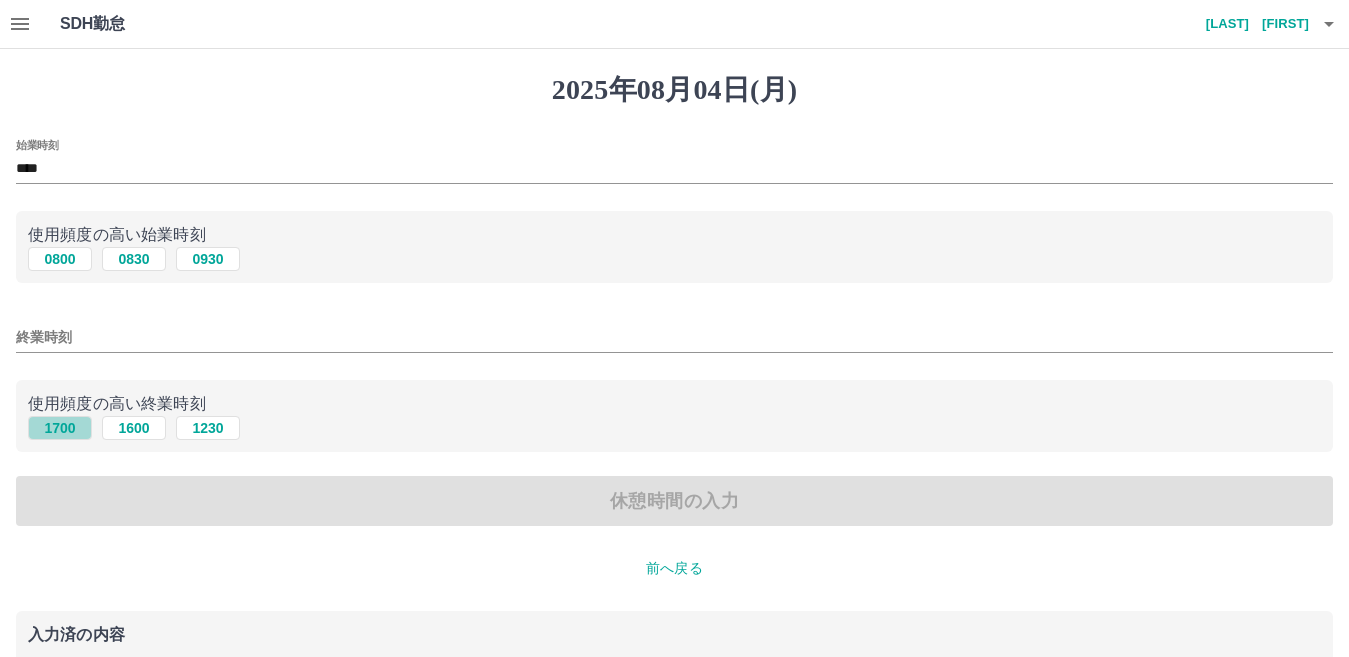 click on "1700" at bounding box center [60, 428] 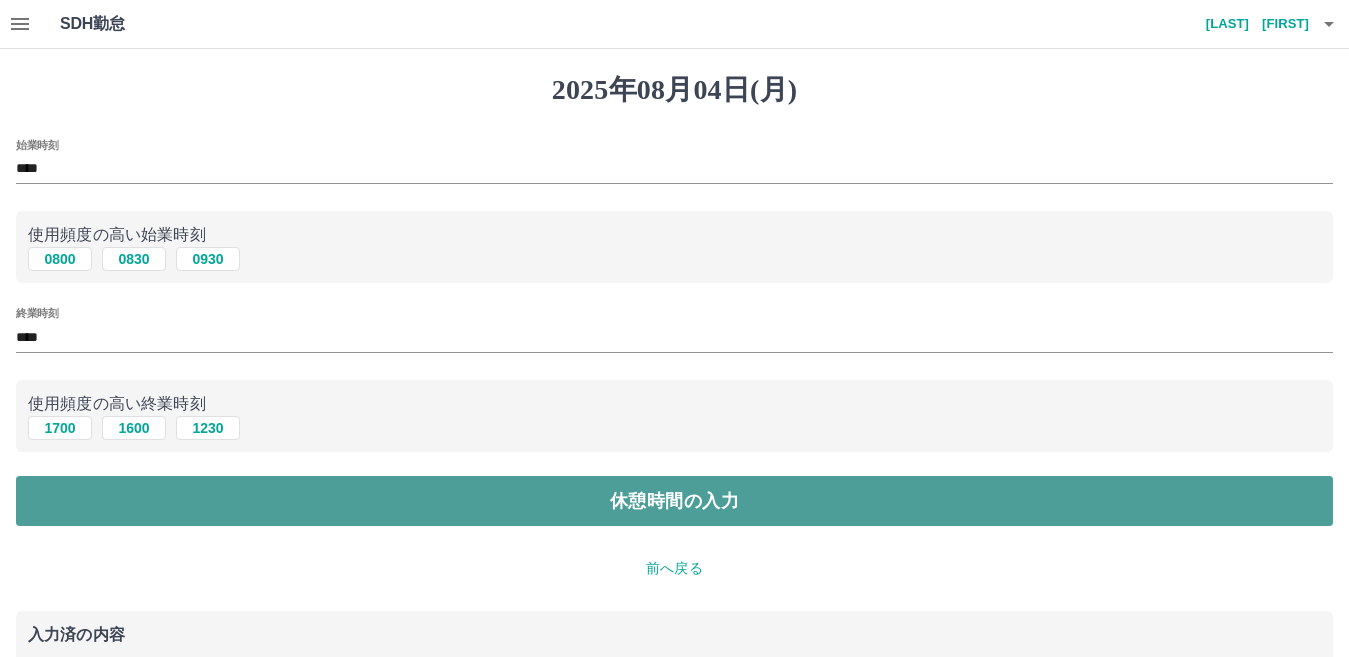 click on "休憩時間の入力" at bounding box center [674, 501] 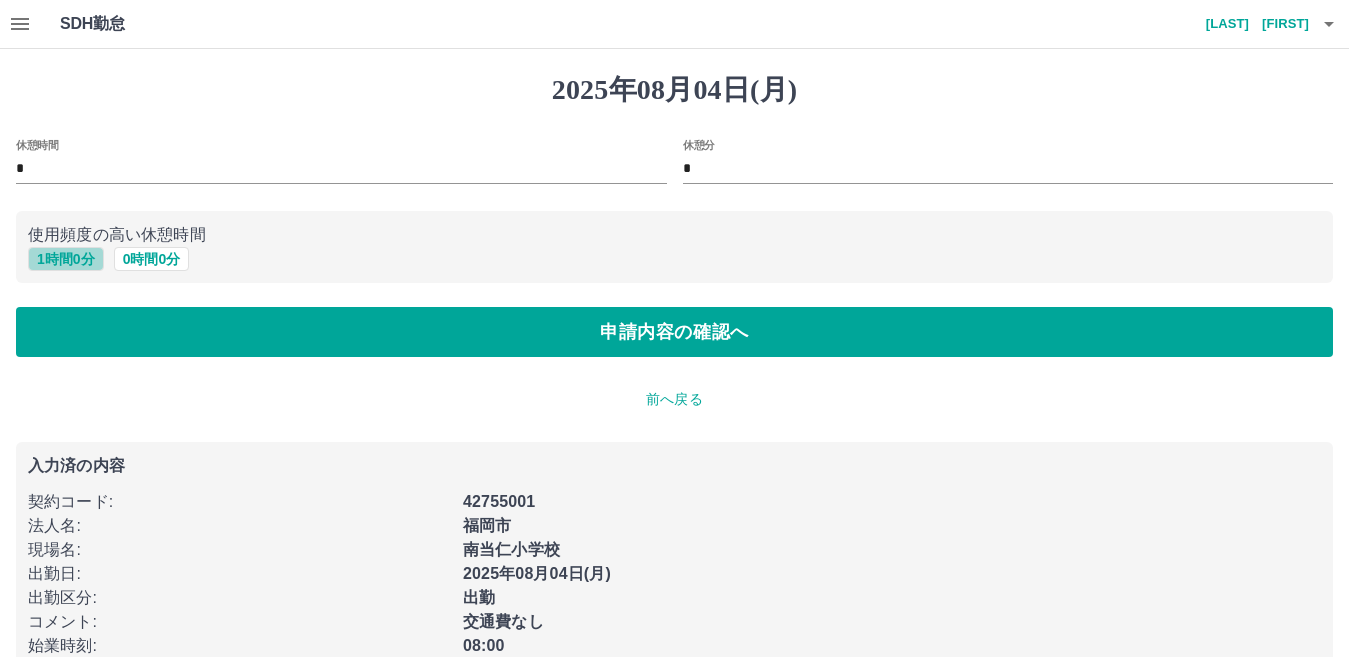 click on "1 時間 0 分" at bounding box center [66, 259] 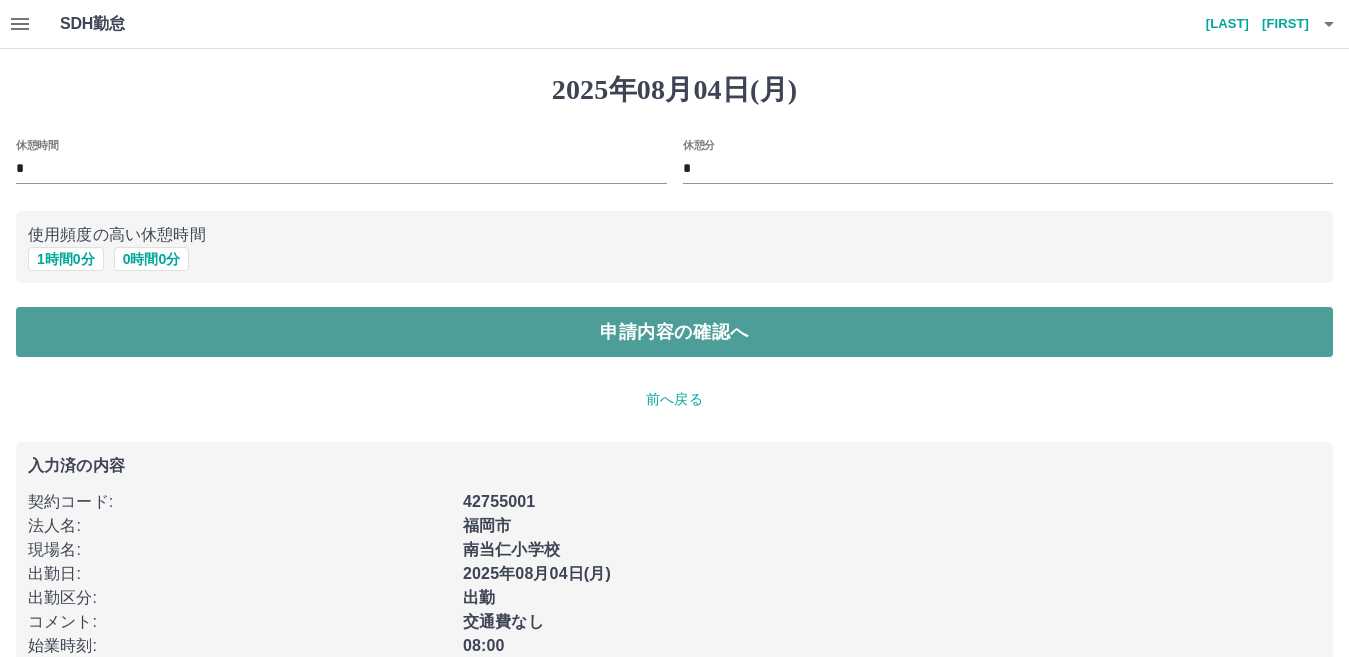 click on "申請内容の確認へ" at bounding box center (674, 332) 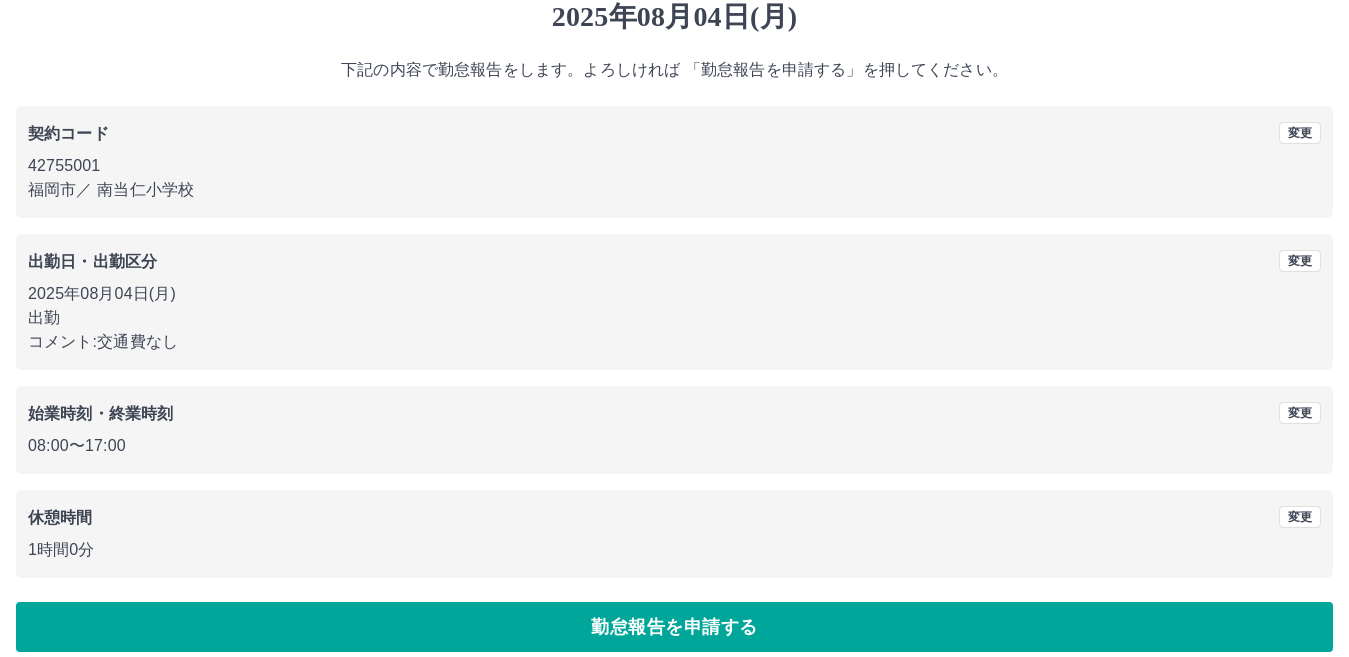 scroll, scrollTop: 92, scrollLeft: 0, axis: vertical 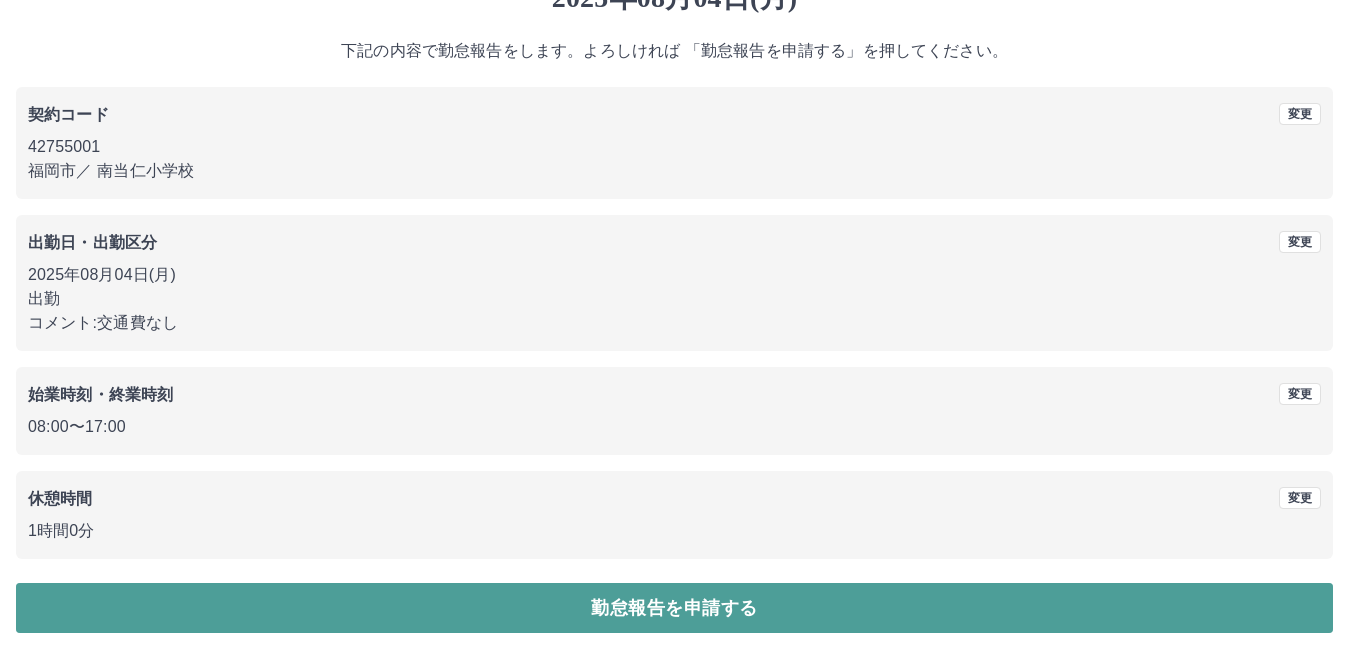 click on "勤怠報告を申請する" at bounding box center [674, 608] 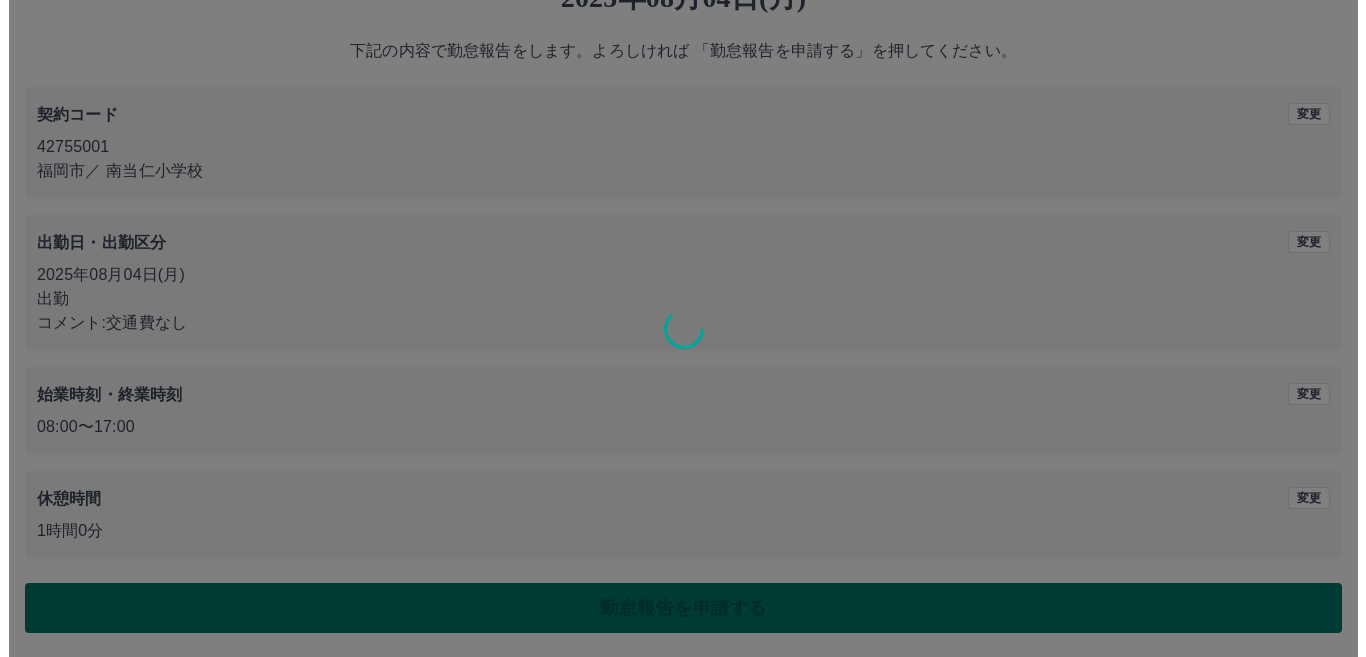 scroll, scrollTop: 0, scrollLeft: 0, axis: both 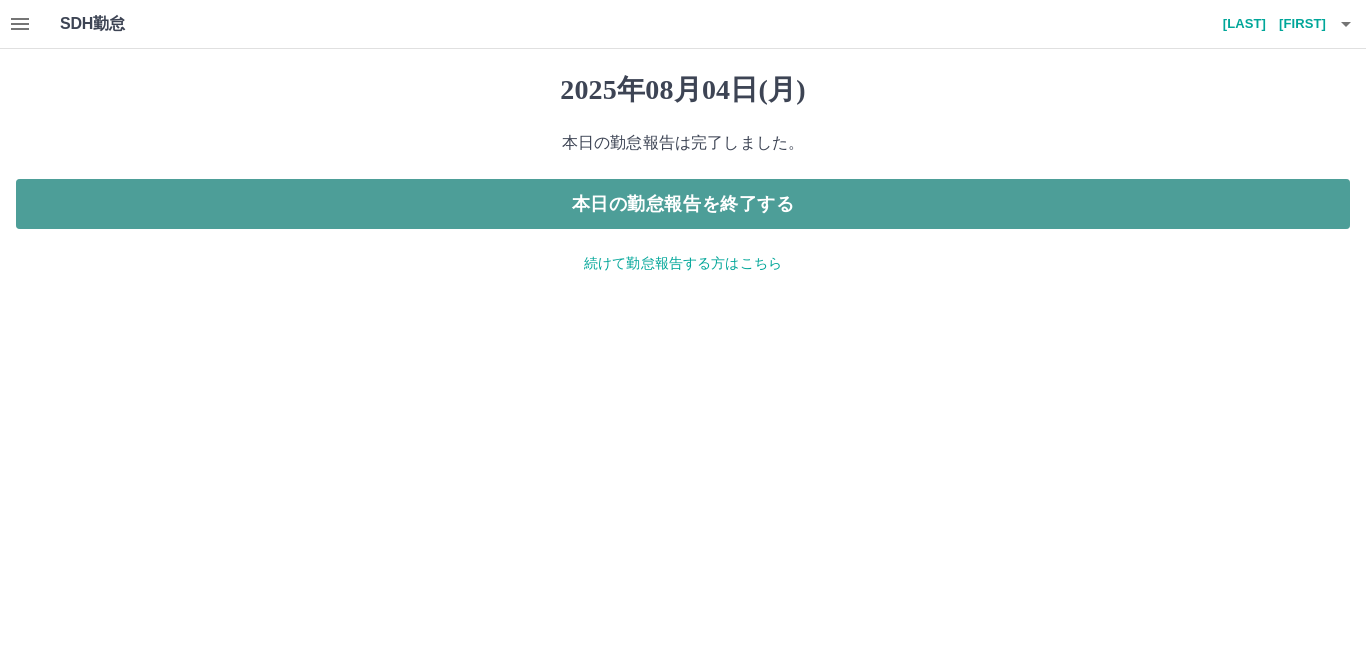 click on "本日の勤怠報告を終了する" at bounding box center [683, 204] 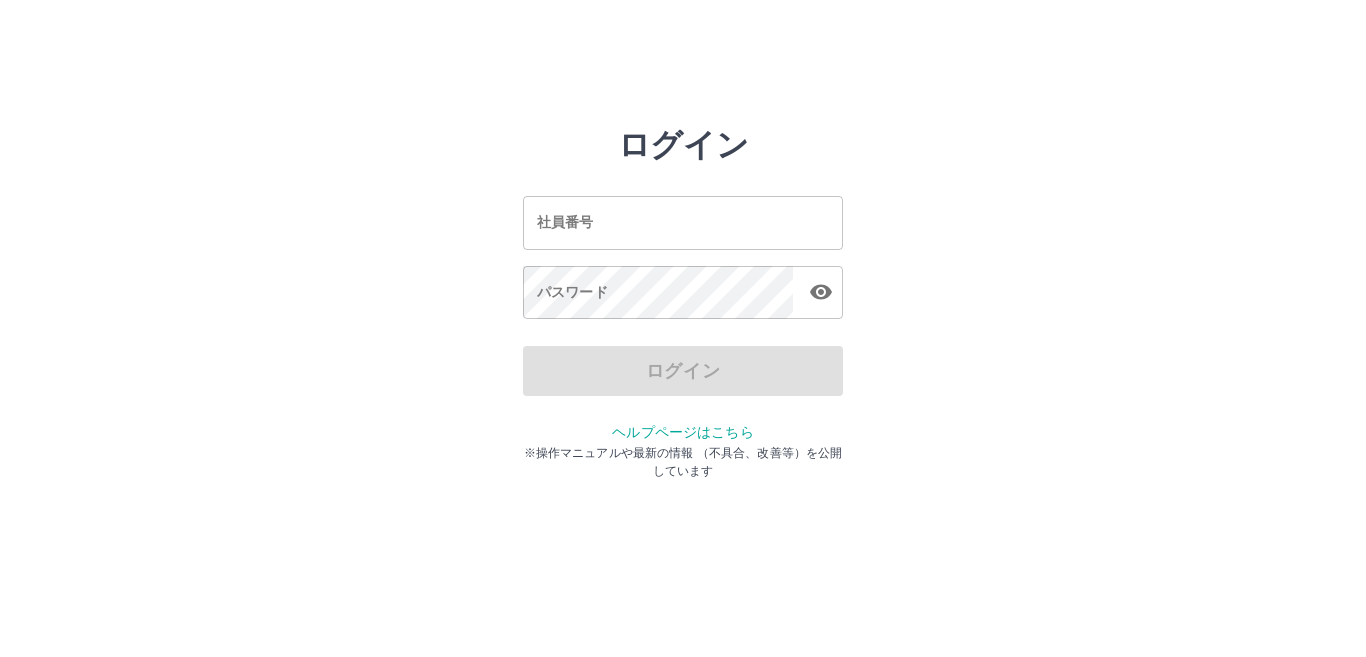 scroll, scrollTop: 0, scrollLeft: 0, axis: both 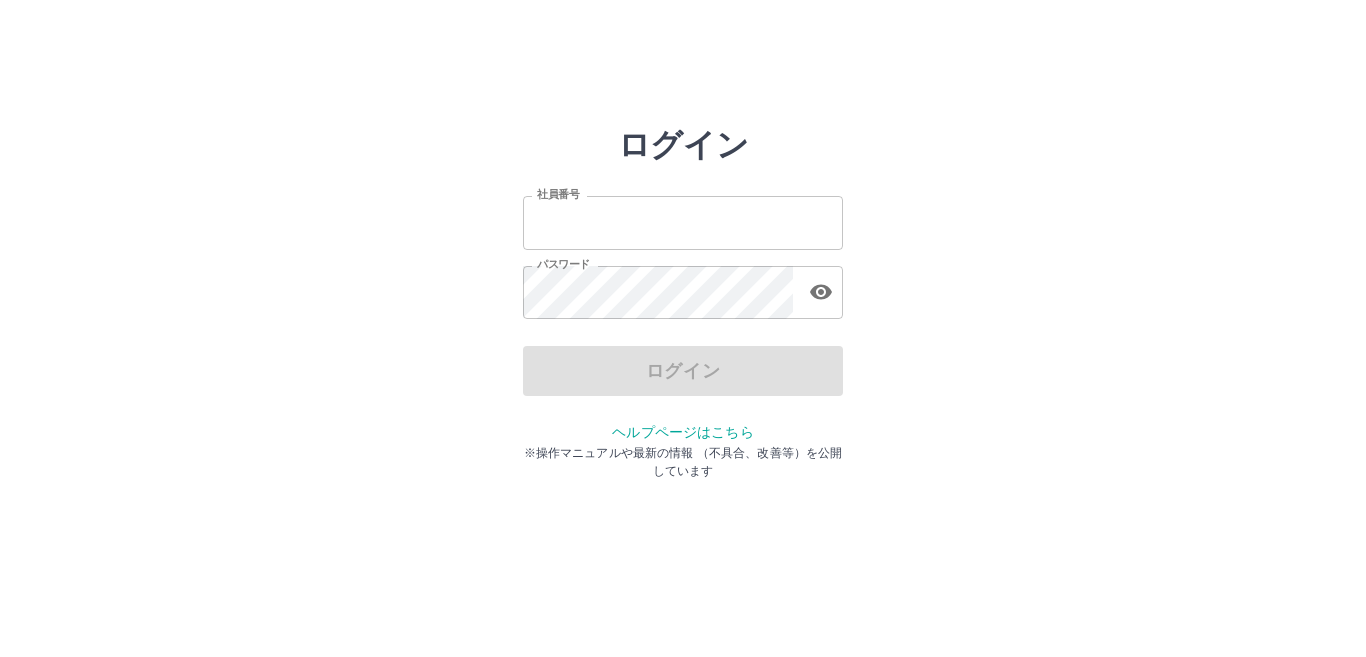 type on "*******" 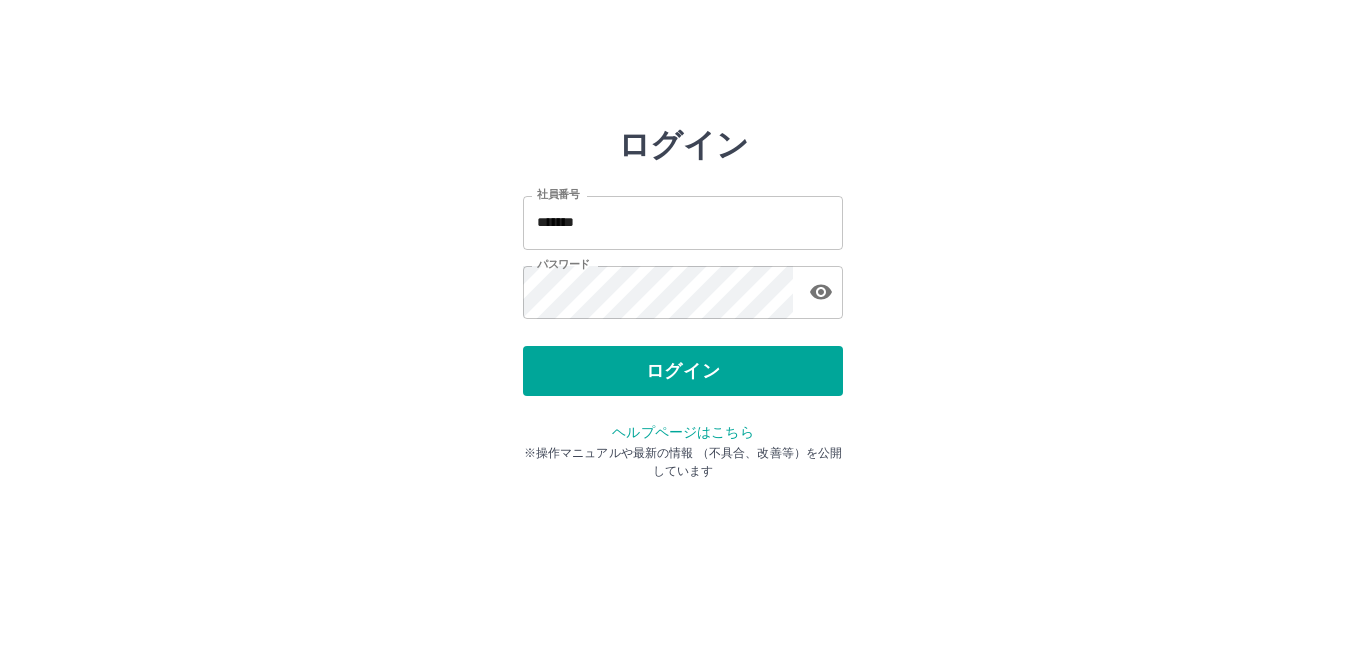 click on "ログイン" at bounding box center [683, 371] 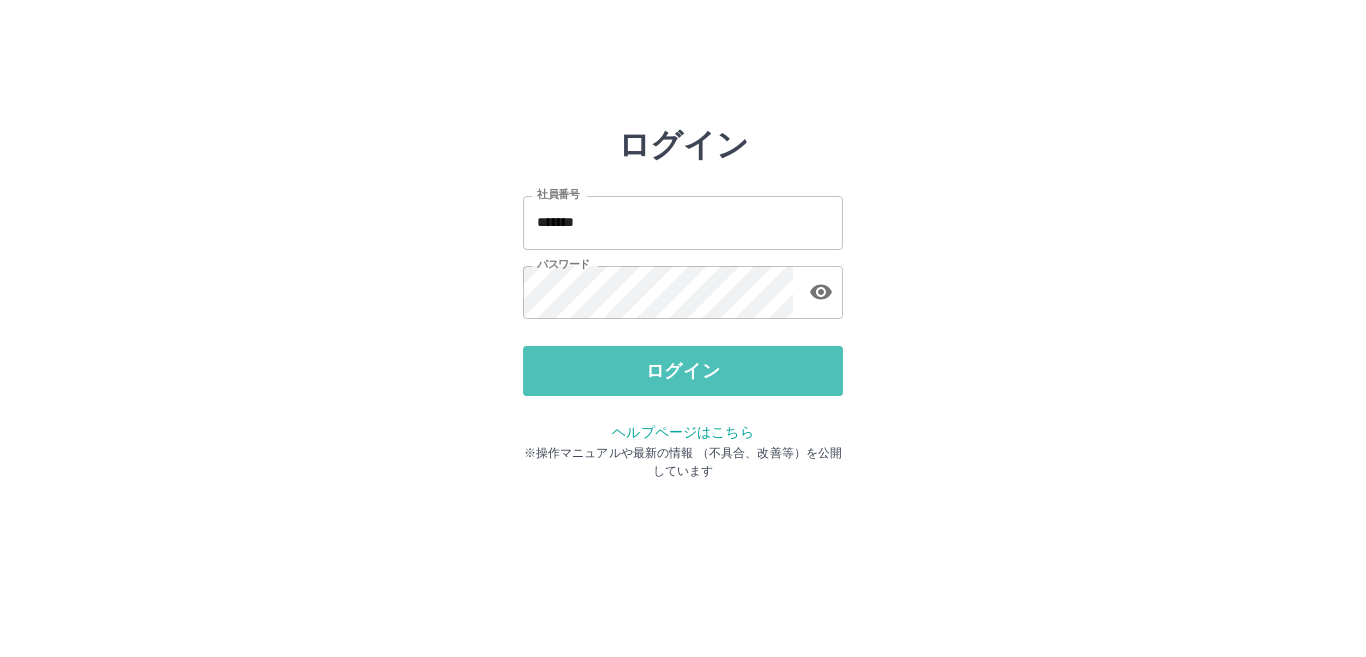 click on "ログイン" at bounding box center [683, 371] 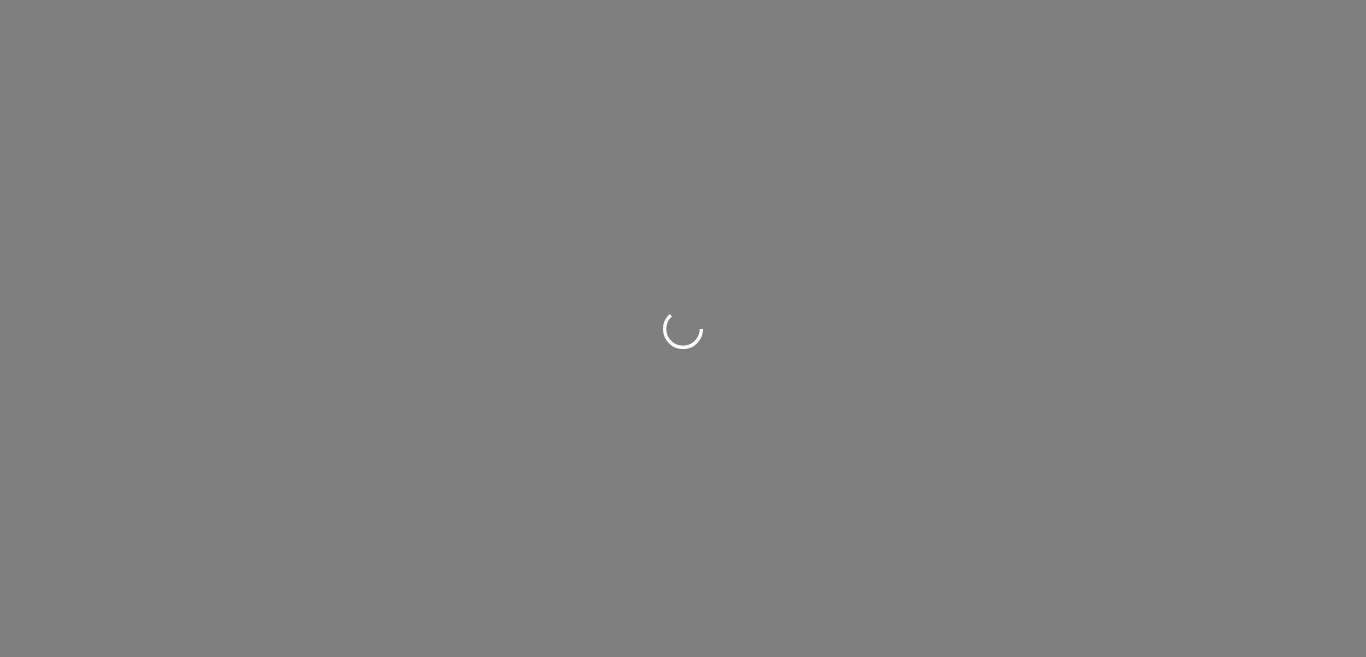 scroll, scrollTop: 0, scrollLeft: 0, axis: both 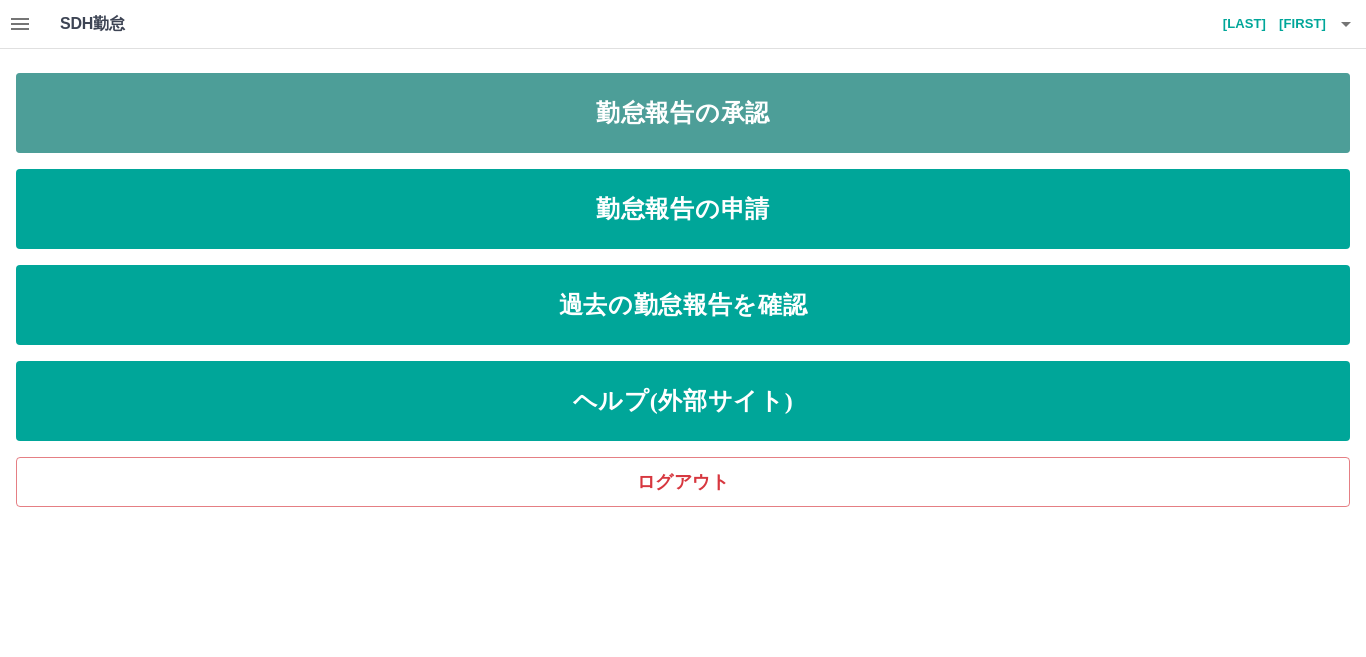 click on "勤怠報告の承認" at bounding box center (683, 113) 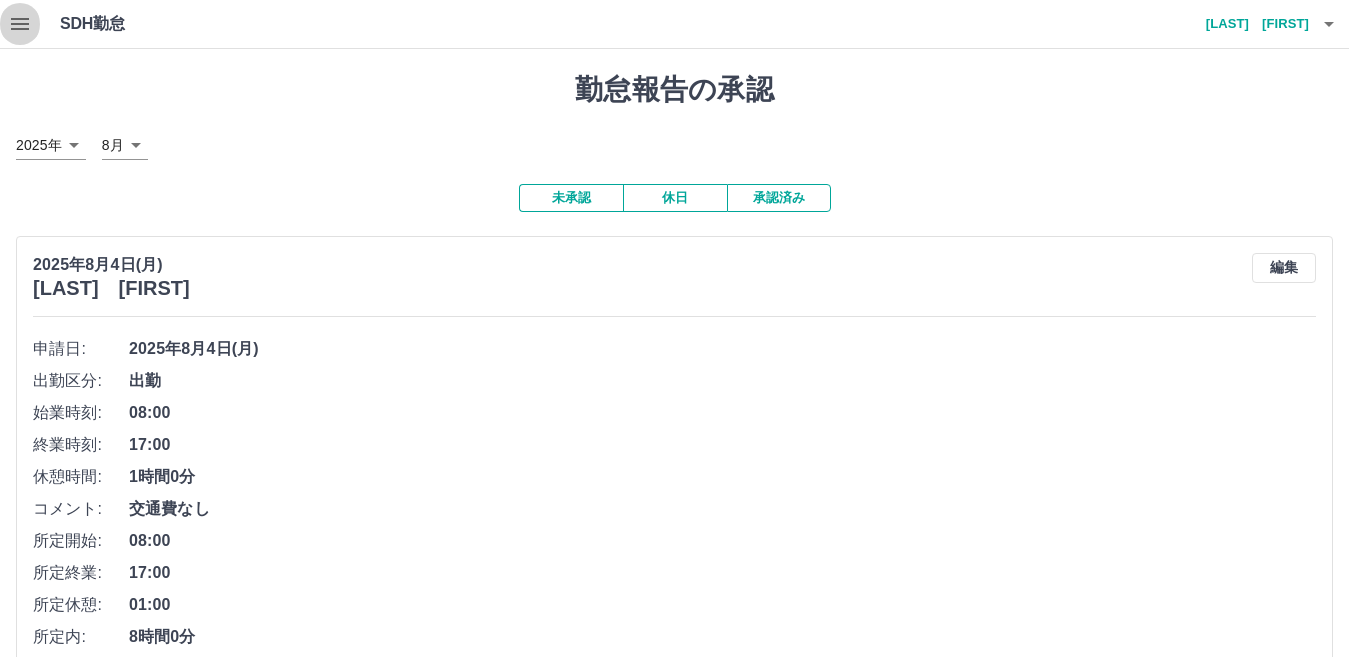 click 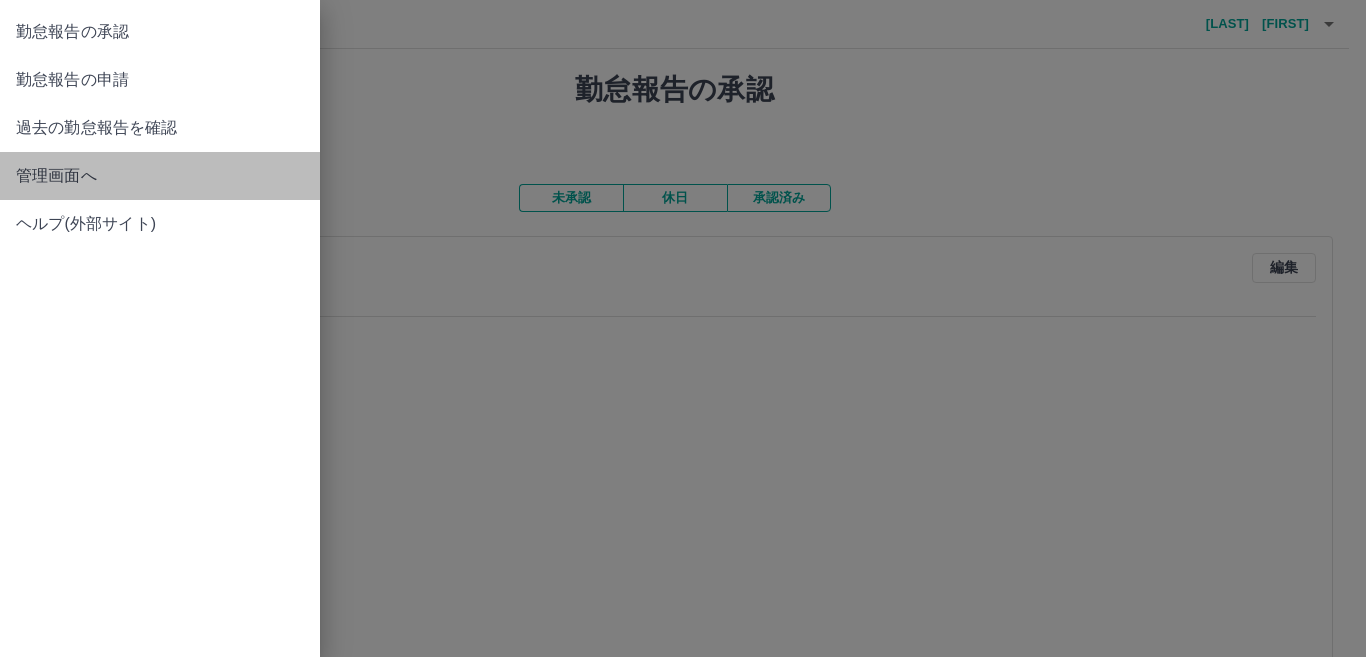 click on "管理画面へ" at bounding box center [160, 176] 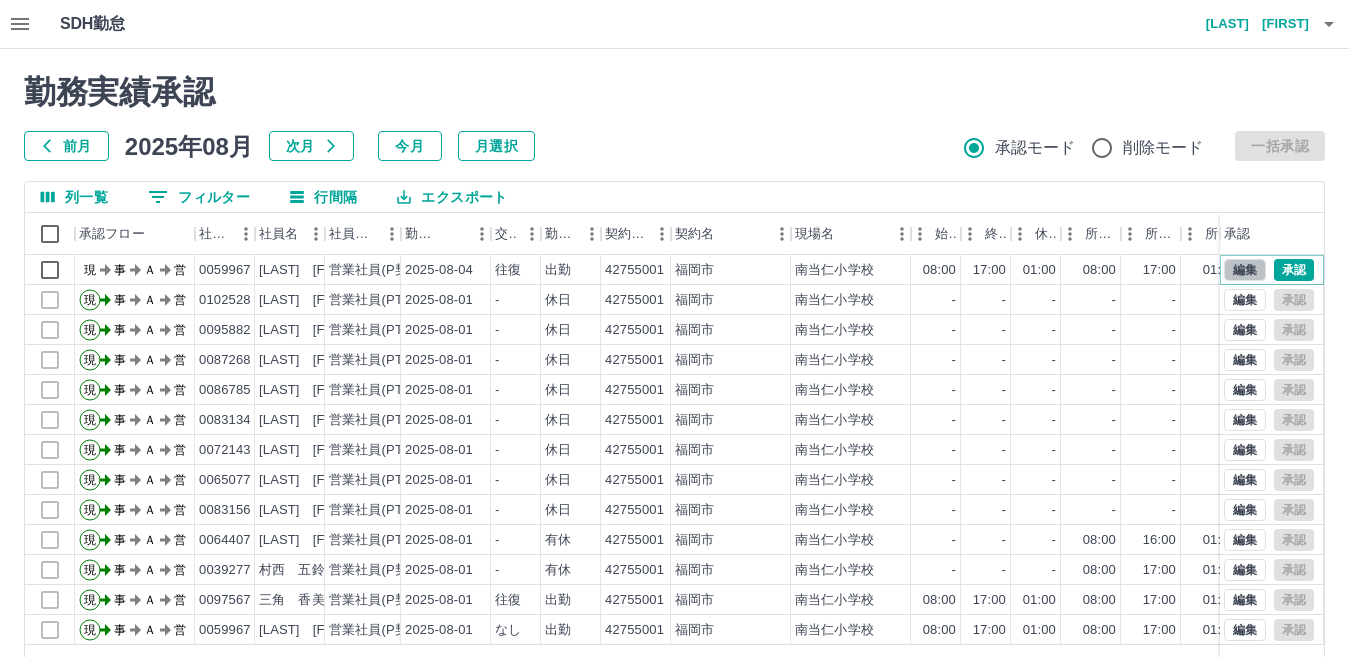 click on "編集" at bounding box center (1245, 270) 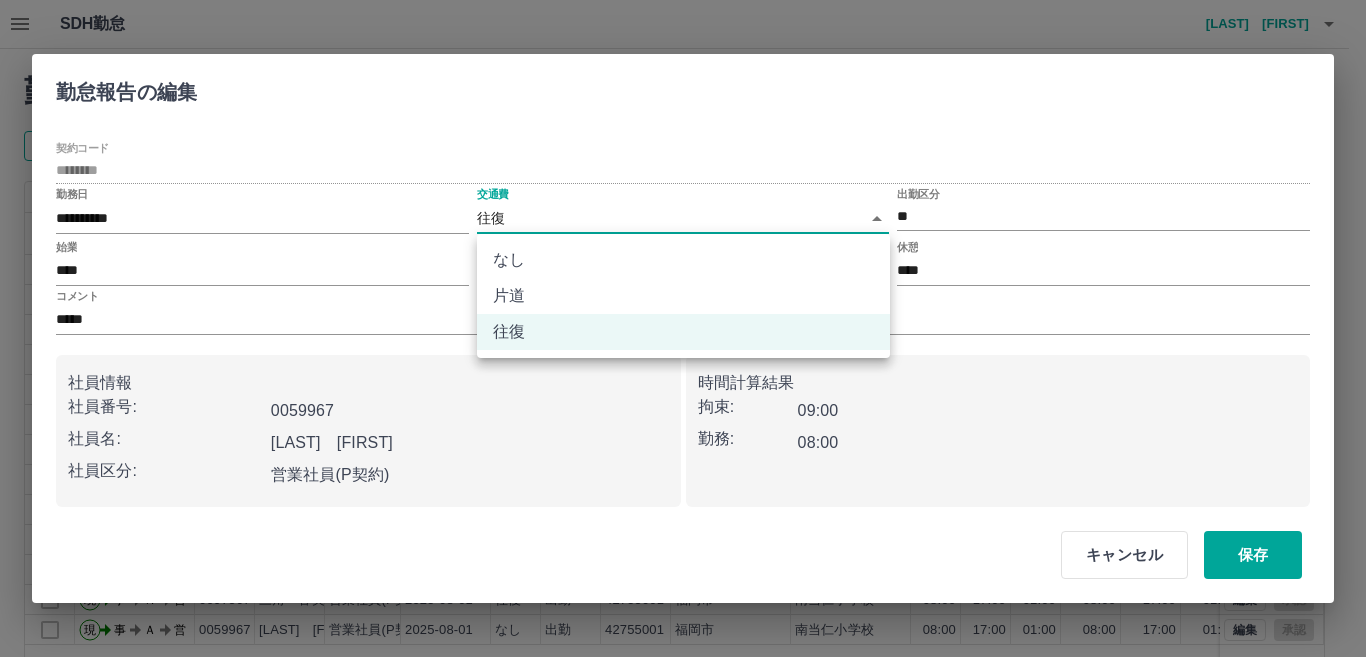 click on "SDH勤怠 諸岡　淳子 勤務実績承認 前月 2025年08月 次月 今月 月選択 承認モード 削除モード 一括承認 列一覧 0 フィルター 行間隔 エクスポート 承認フロー 社員番号 社員名 社員区分 勤務日 交通費 勤務区分 契約コード 契約名 現場名 始業 終業 休憩 所定開始 所定終業 所定休憩 拘束 勤務 遅刻等 コメント ステータス 承認 現 事 Ａ 営 0059967 諸岡　淳子 営業社員(P契約) 2025-08-04 往復 出勤 42755001 福岡市 南当仁小学校 08:00 17:00 01:00 08:00 17:00 01:00 09:00 08:00 00:00 交通費なし 現場責任者承認待 現 事 Ａ 営 0102528 佐藤　悦子 営業社員(PT契約) 2025-08-01  -  休日 42755001 福岡市 南当仁小学校 - - - - - - 00:00 00:00 00:00 事務担当者承認待 現 事 Ａ 営 0095882 田中　明子 営業社員(PT契約) 2025-08-01  -  休日 42755001 福岡市 南当仁小学校 - - - - - - 00:00 00:00 00:00 事務担当者承認待 現 事 Ａ 営" at bounding box center [683, 422] 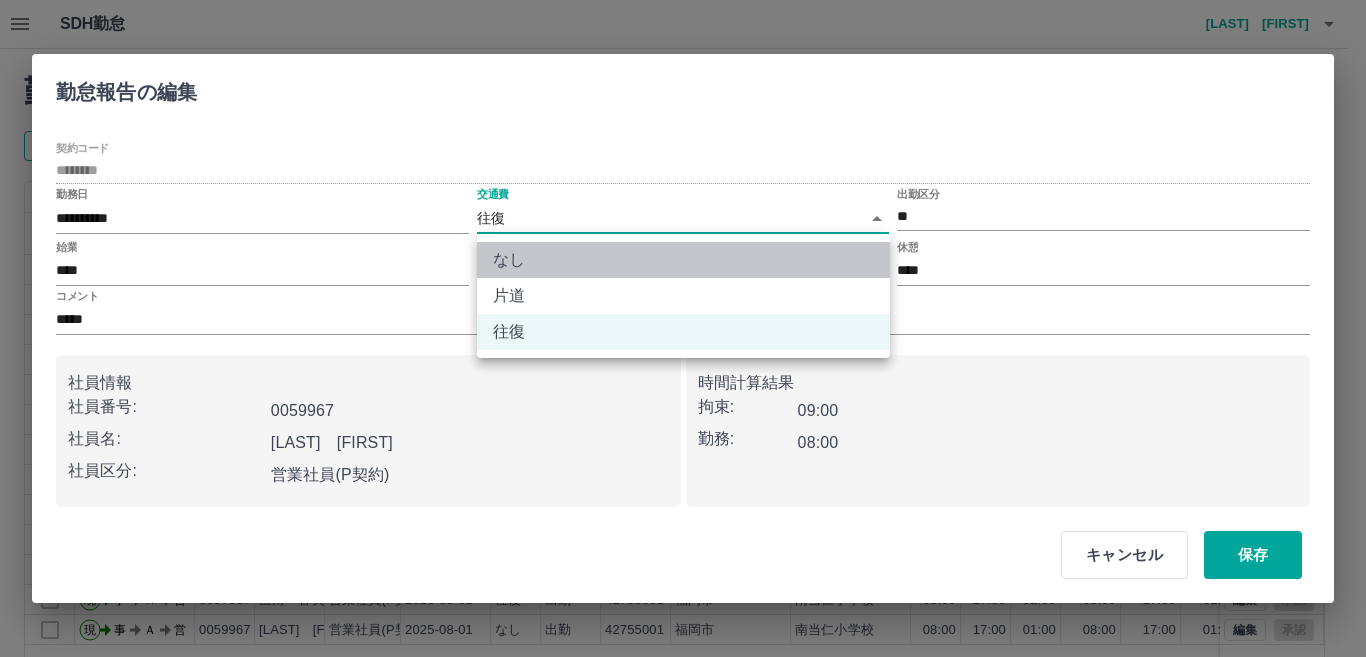 click on "なし" at bounding box center [683, 260] 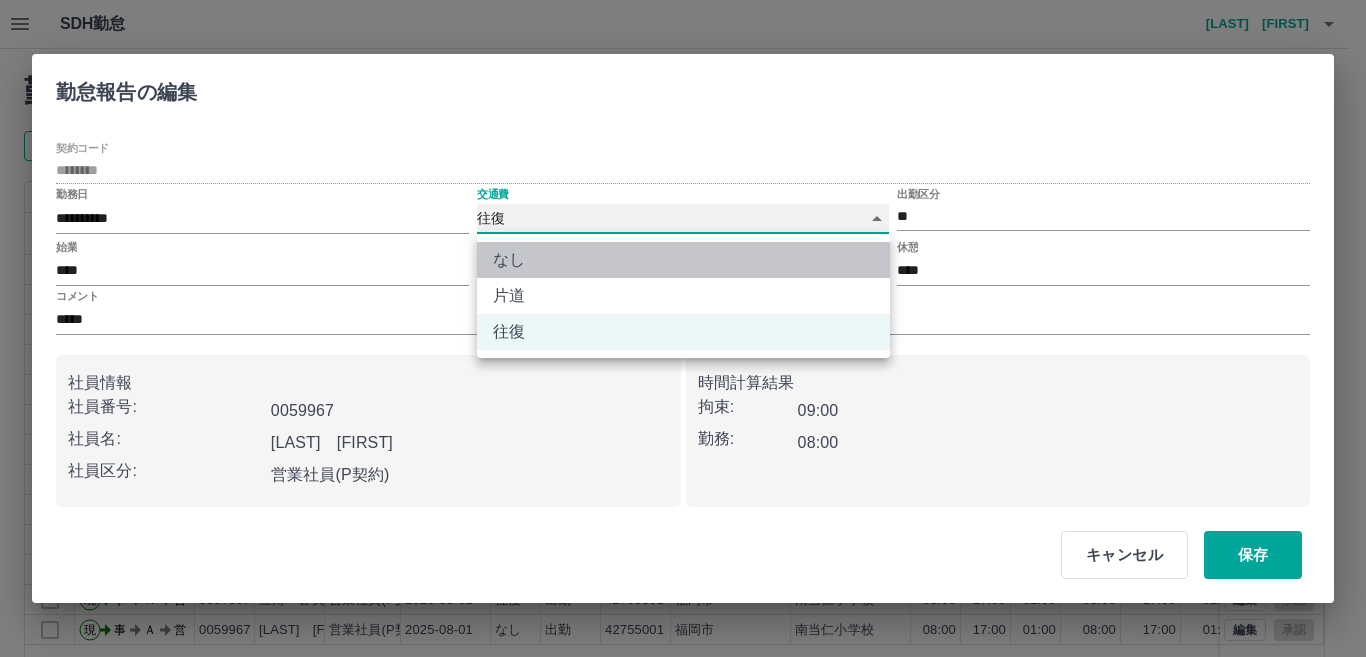 type on "****" 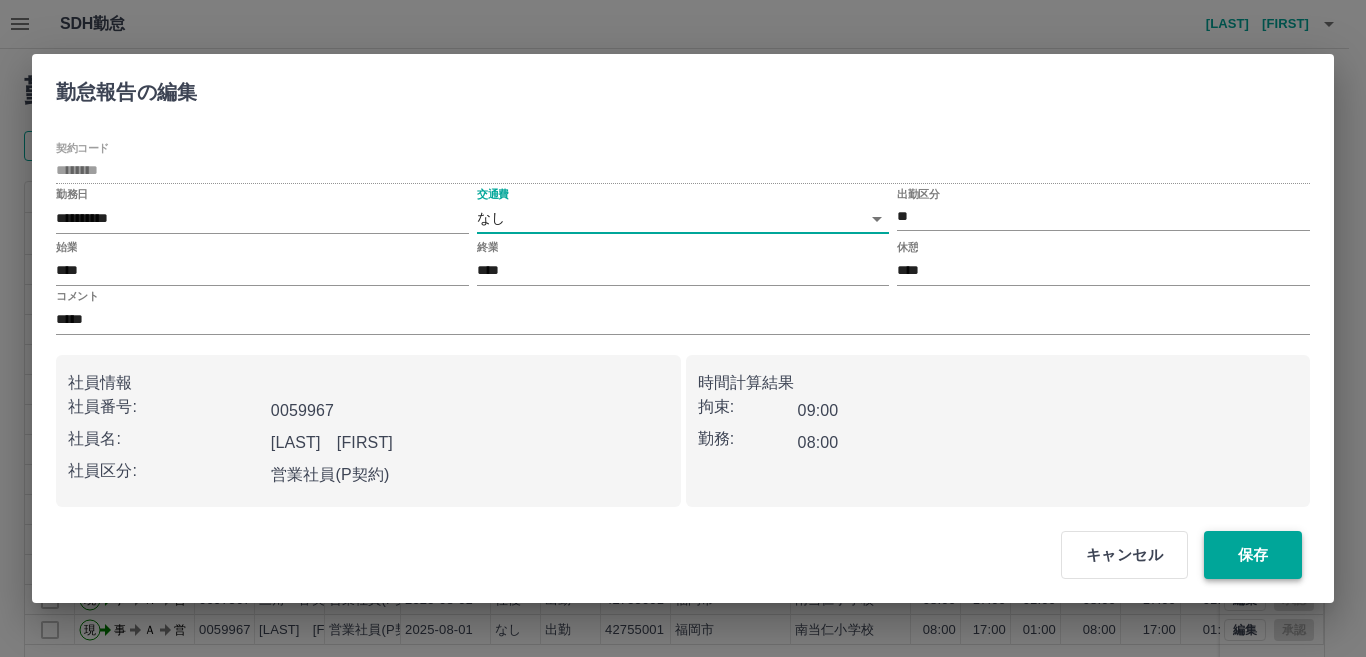 click on "保存" at bounding box center [1253, 555] 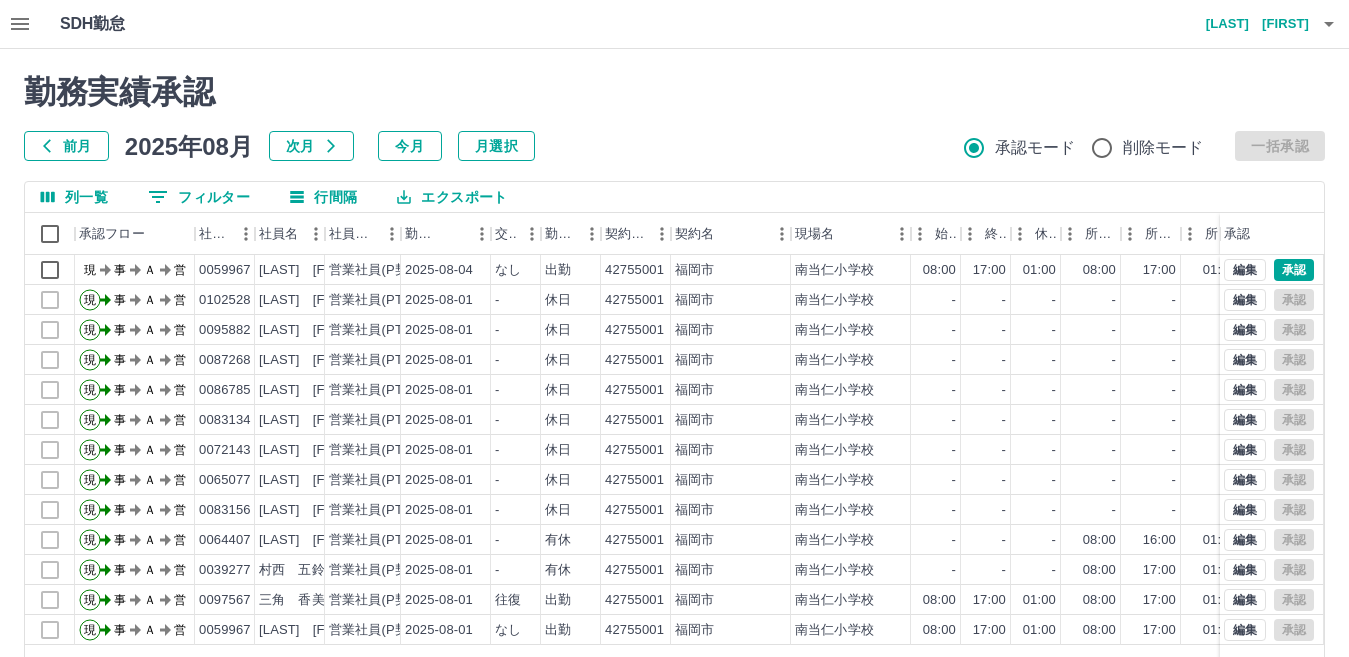 click 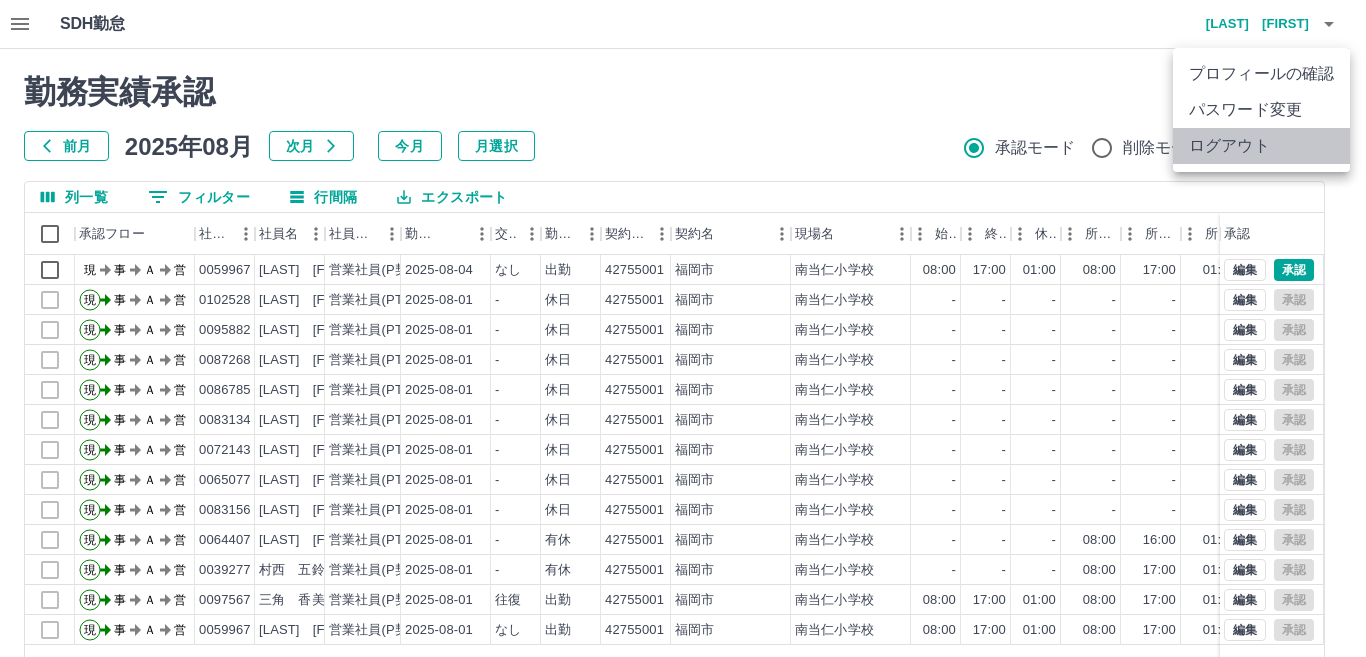 click on "ログアウト" at bounding box center [1261, 146] 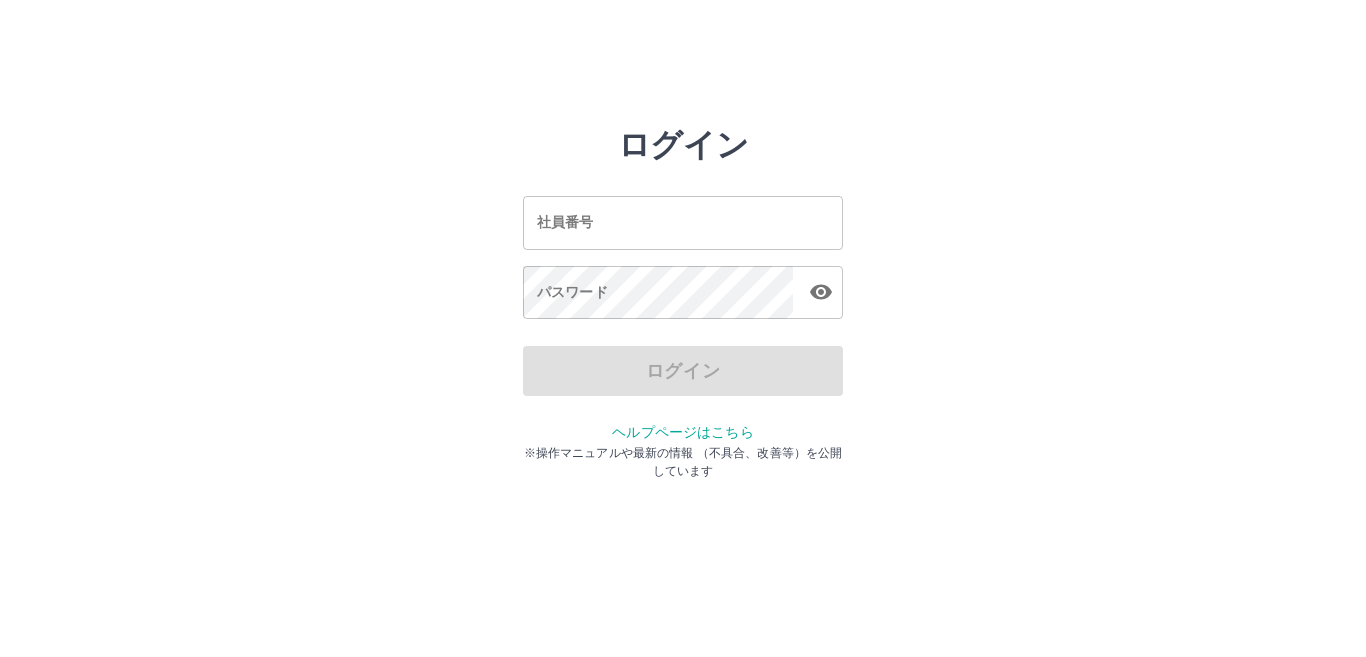 scroll, scrollTop: 0, scrollLeft: 0, axis: both 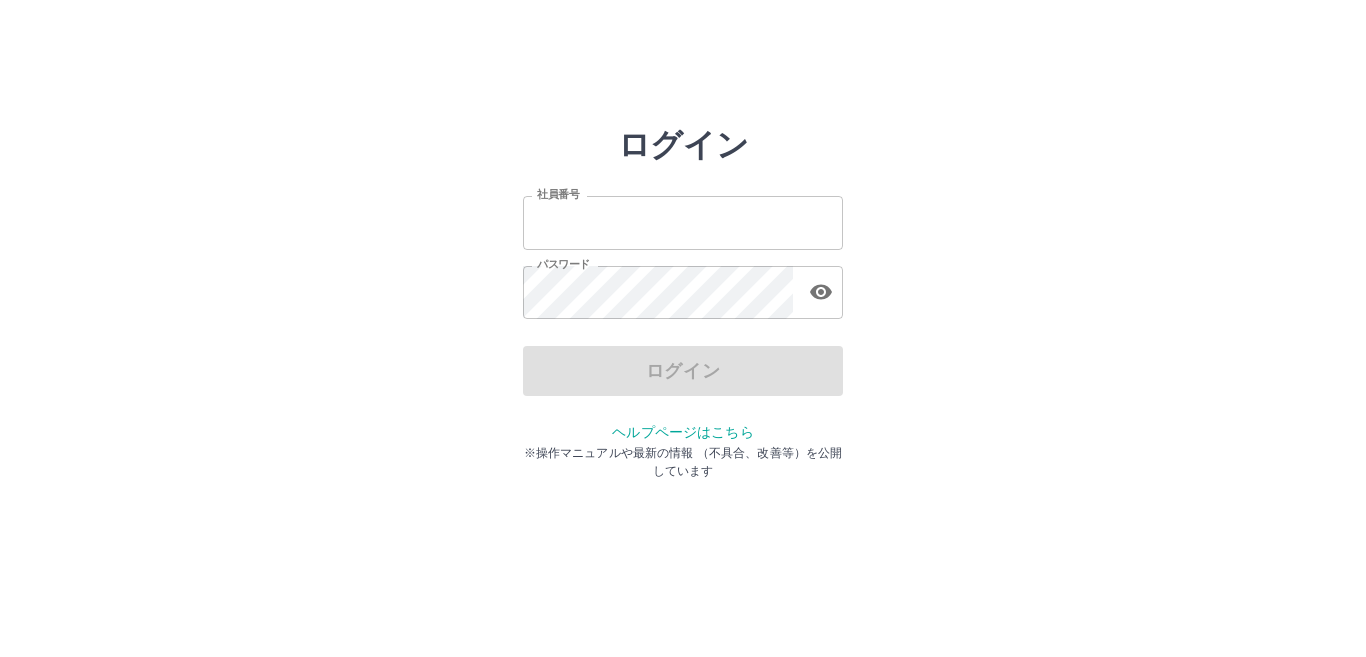 type on "*******" 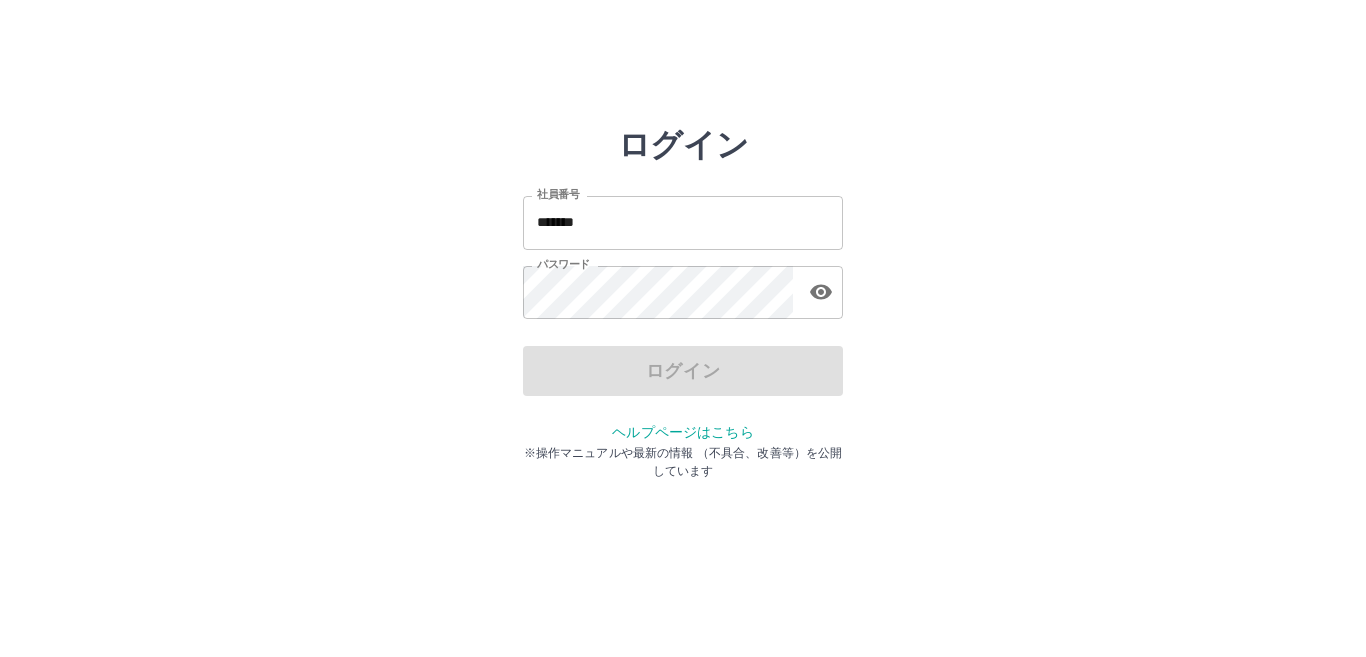 click on "*******" at bounding box center [683, 222] 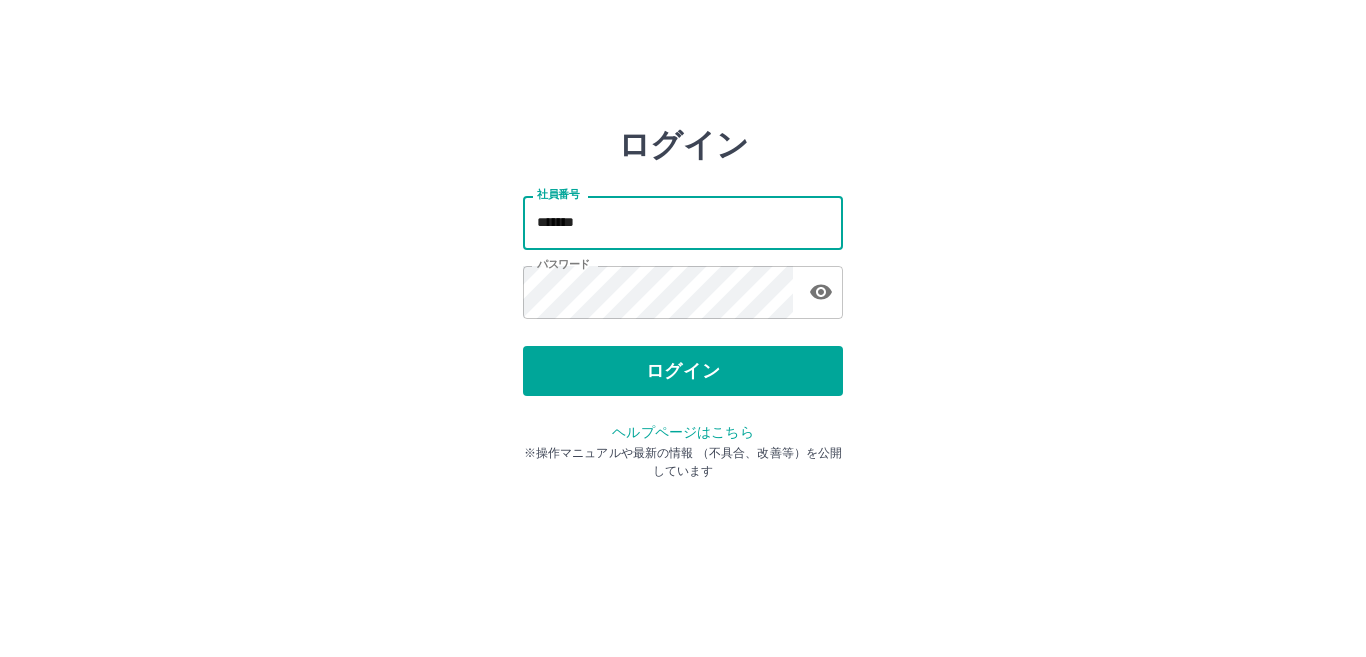 click on "*******" at bounding box center [683, 222] 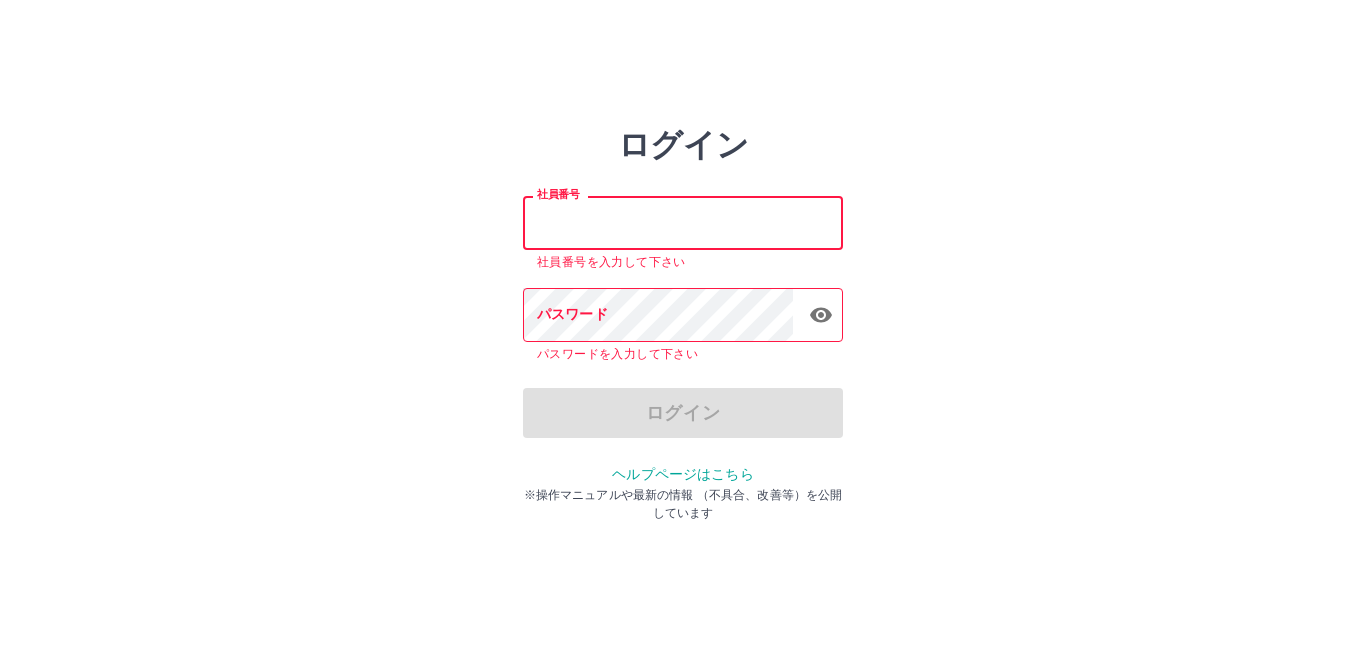 click on "社員番号" at bounding box center [683, 222] 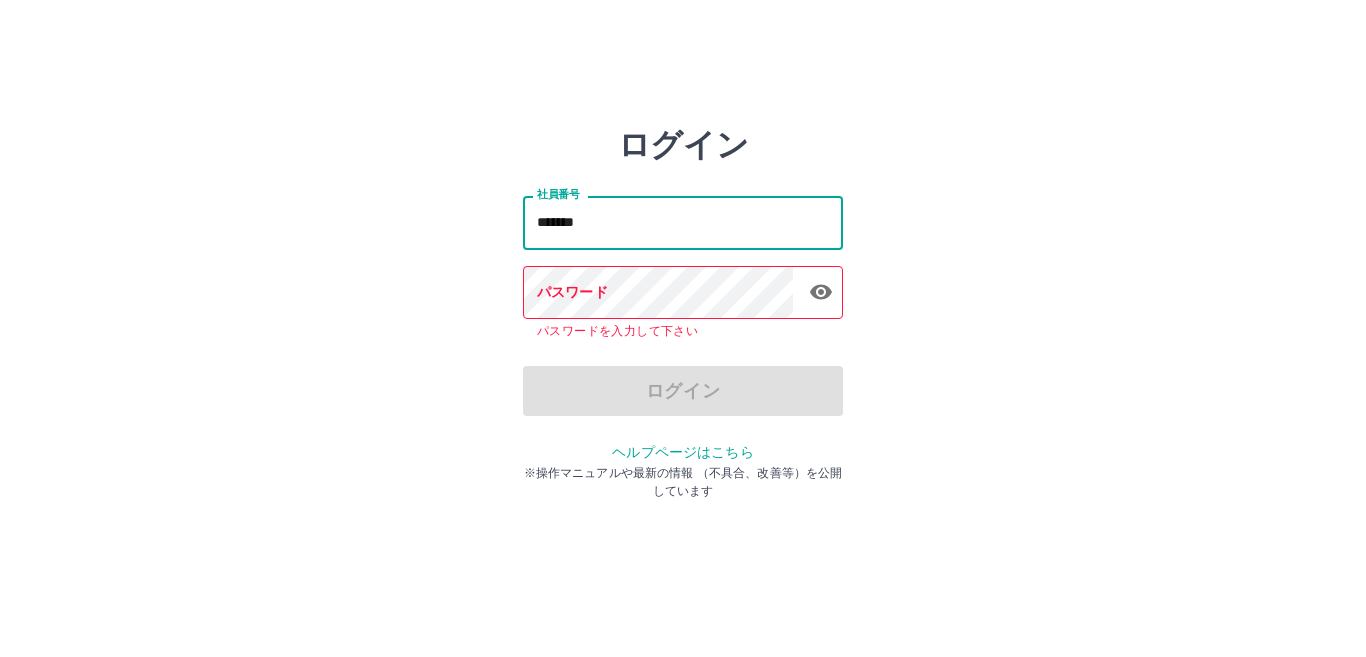type on "*******" 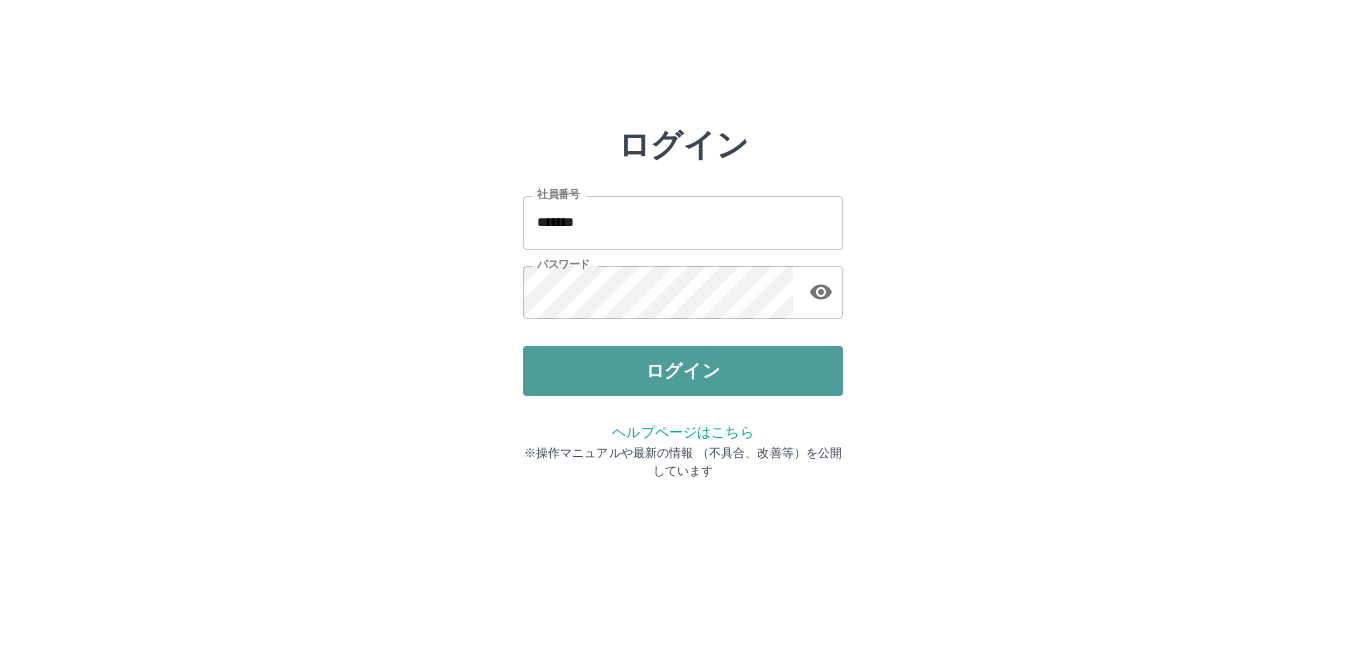 click on "ログイン" at bounding box center (683, 371) 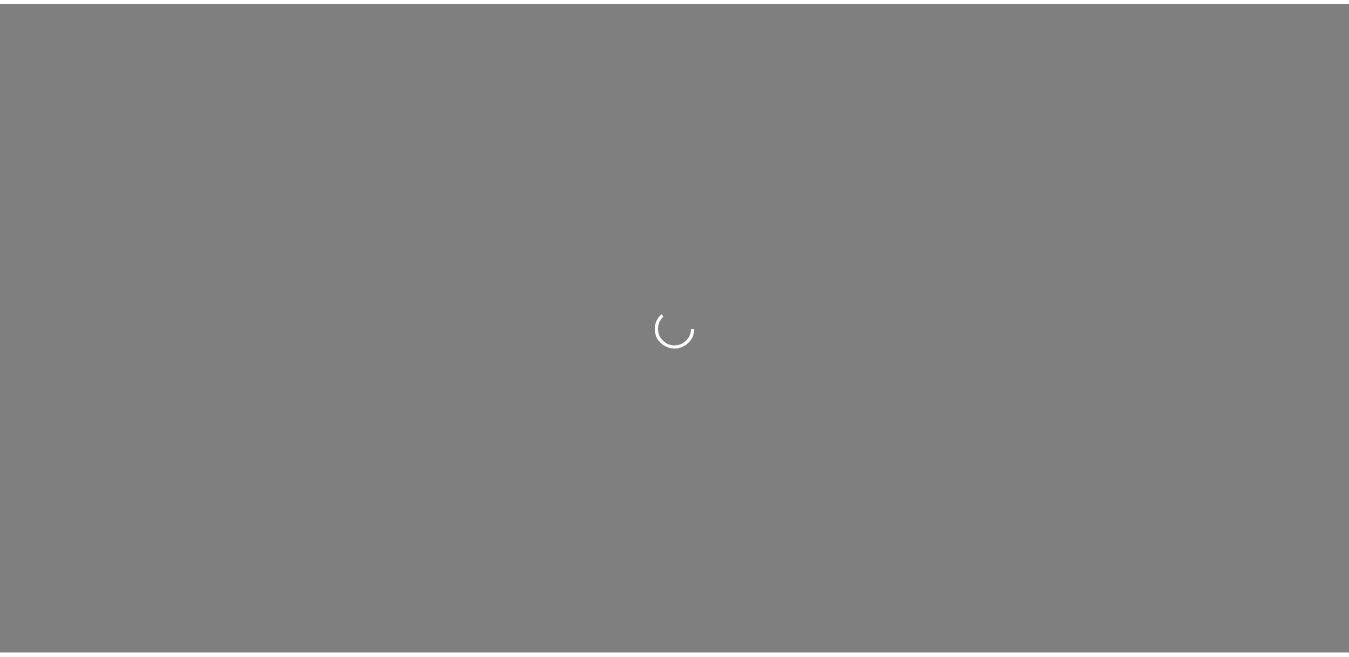 scroll, scrollTop: 0, scrollLeft: 0, axis: both 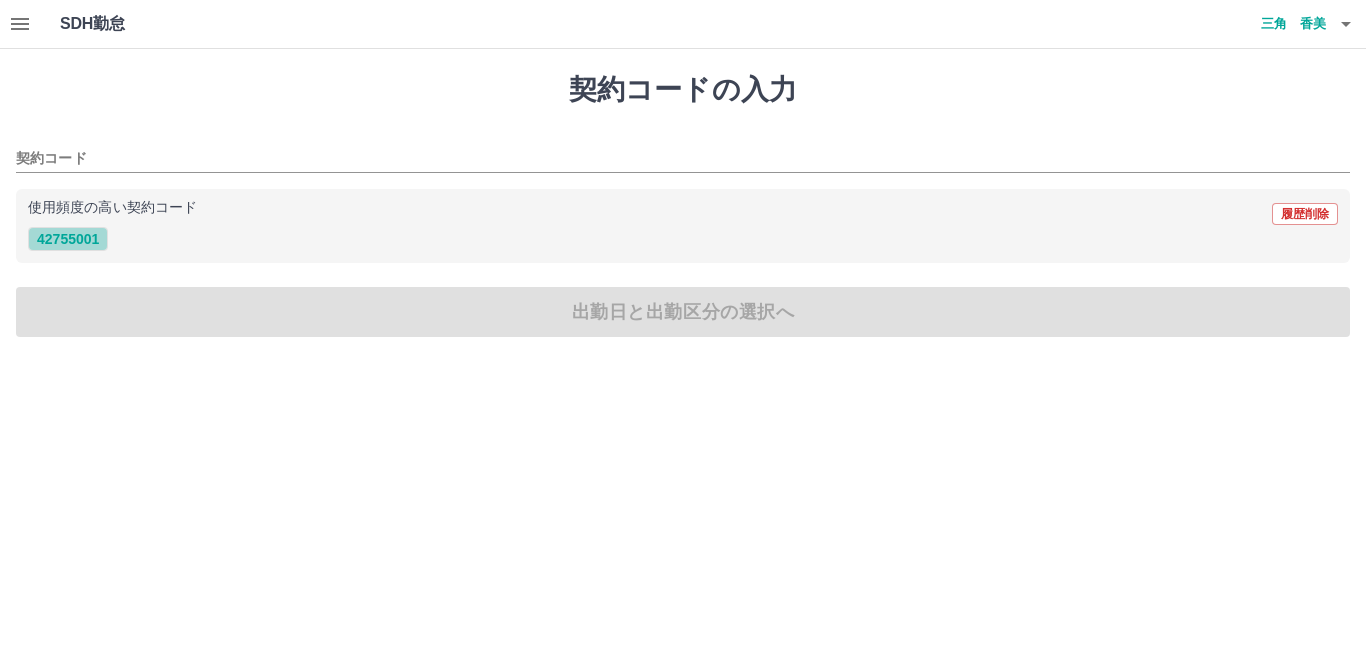 click on "42755001" at bounding box center [68, 239] 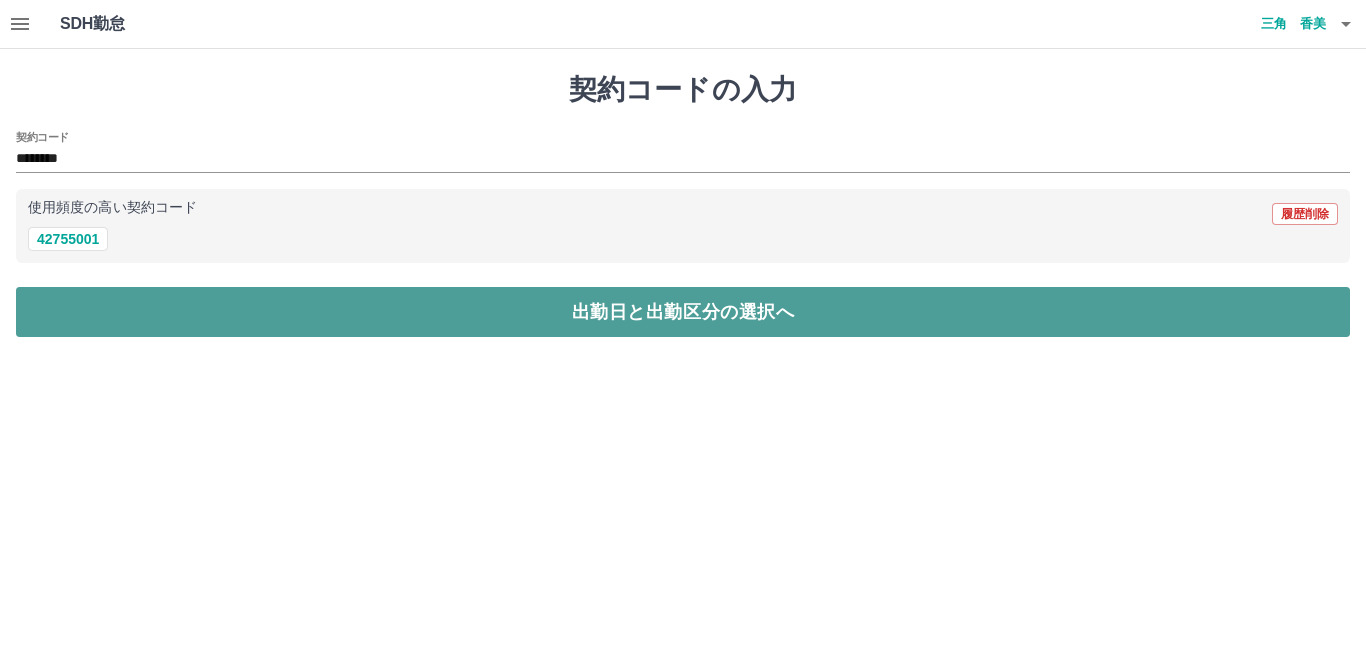 click on "出勤日と出勤区分の選択へ" at bounding box center (683, 312) 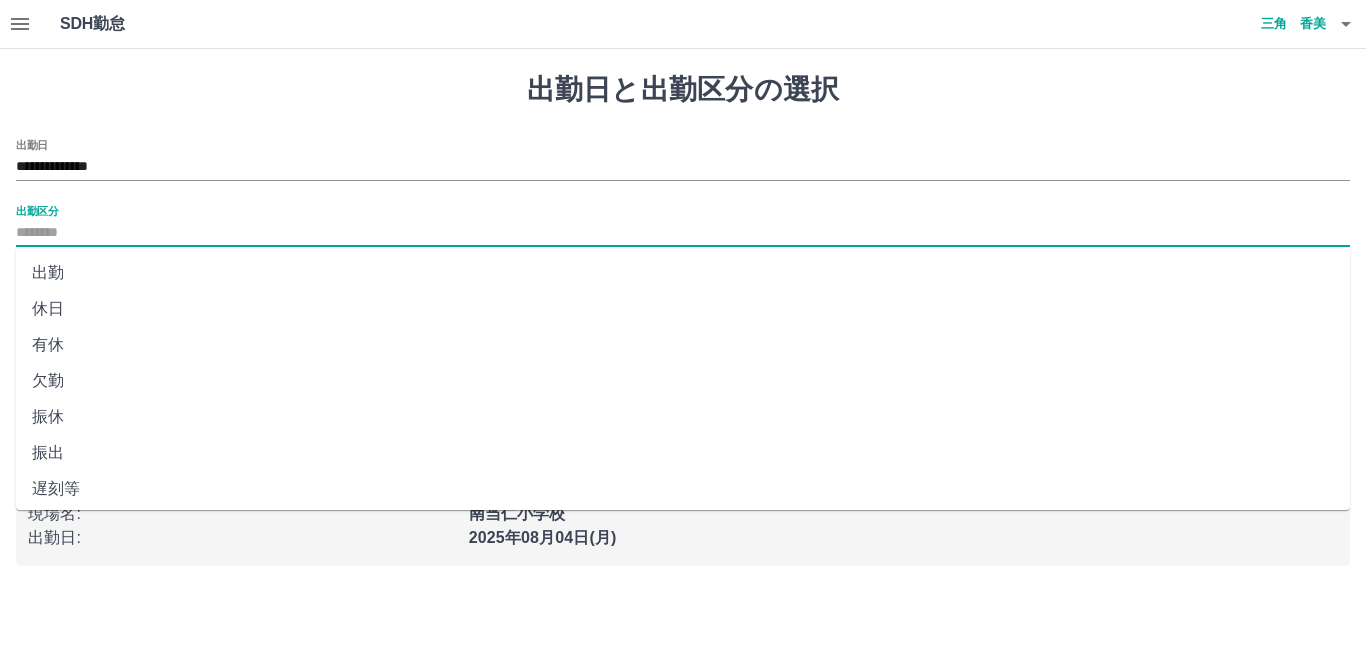 click on "出勤区分" at bounding box center [683, 233] 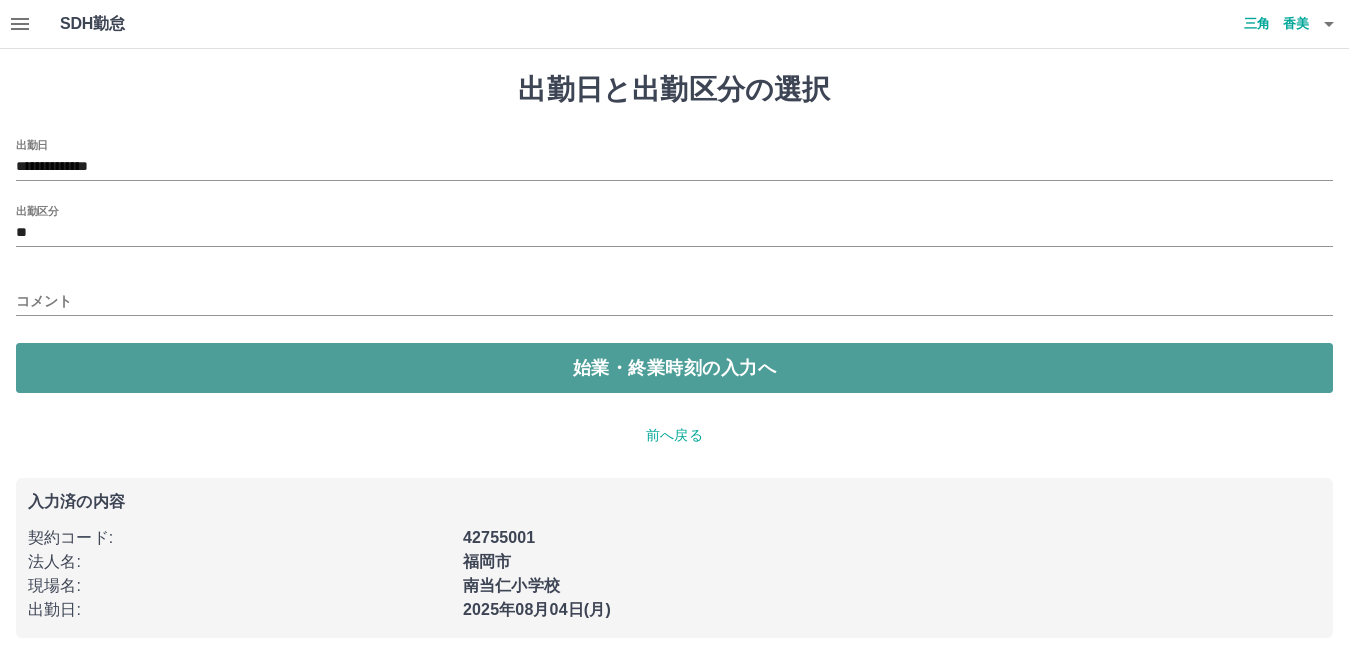 click on "始業・終業時刻の入力へ" at bounding box center (674, 368) 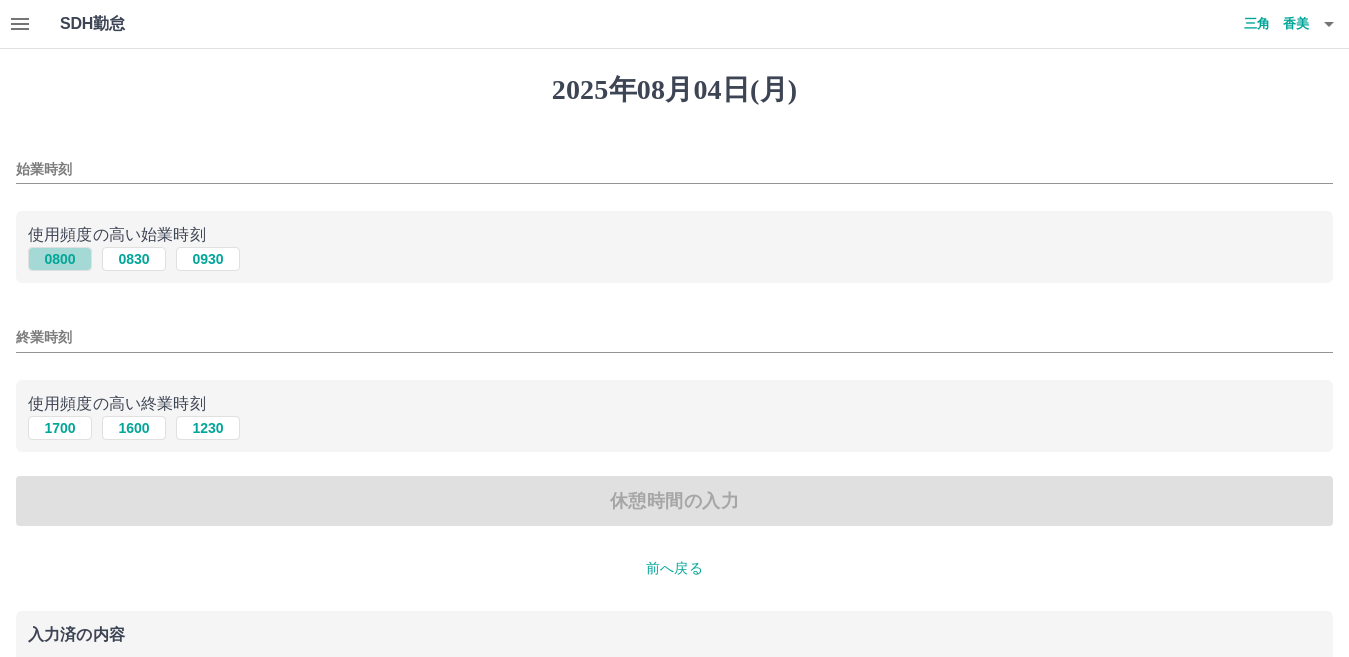 click on "0800" at bounding box center (60, 259) 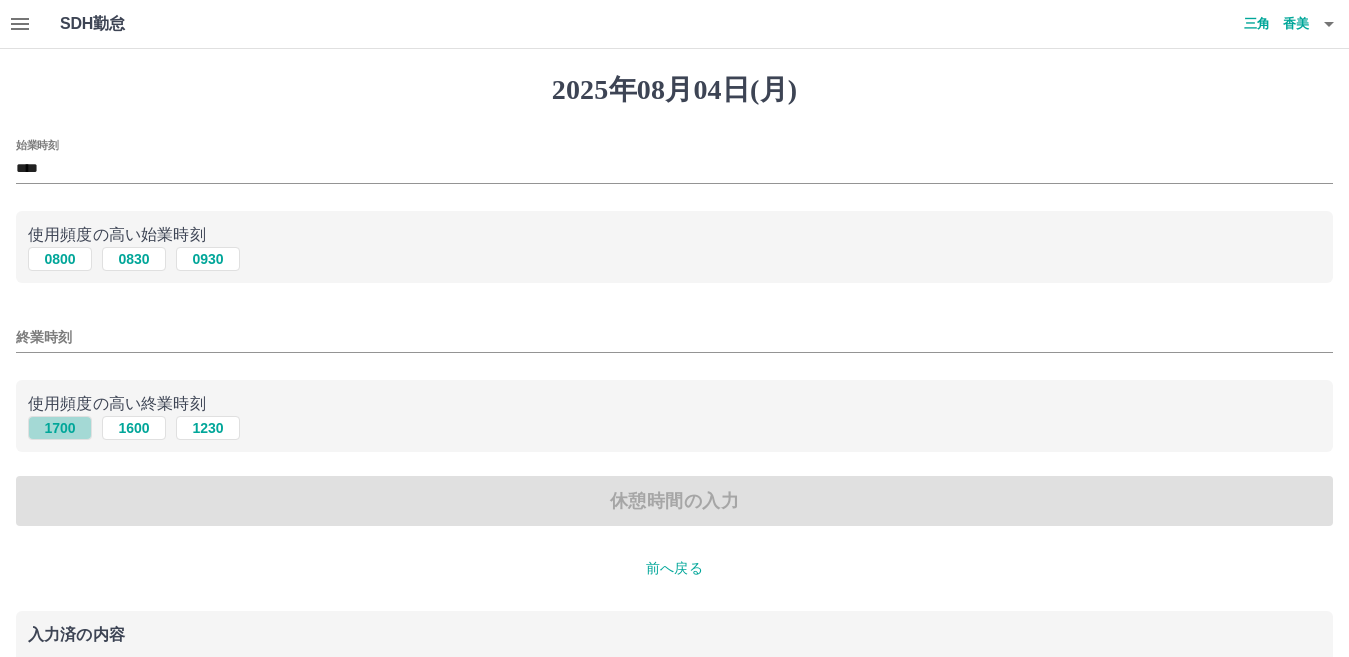 click on "1700" at bounding box center (60, 428) 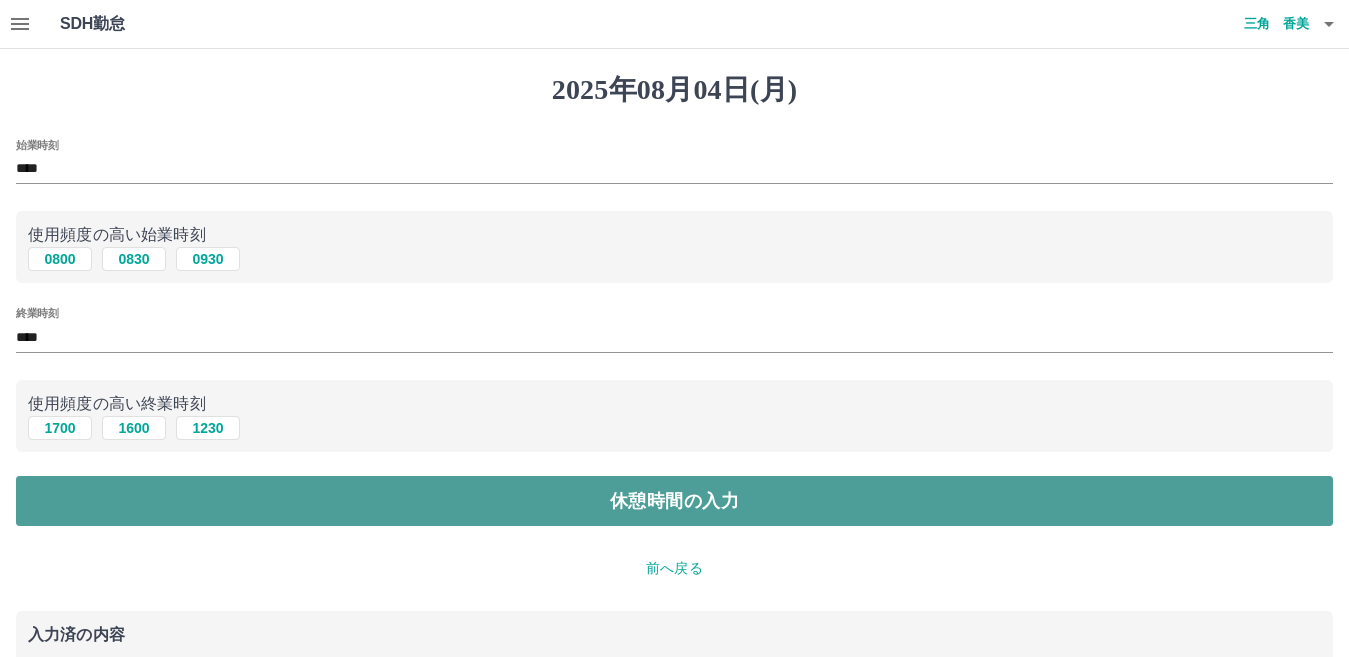 click on "休憩時間の入力" at bounding box center [674, 501] 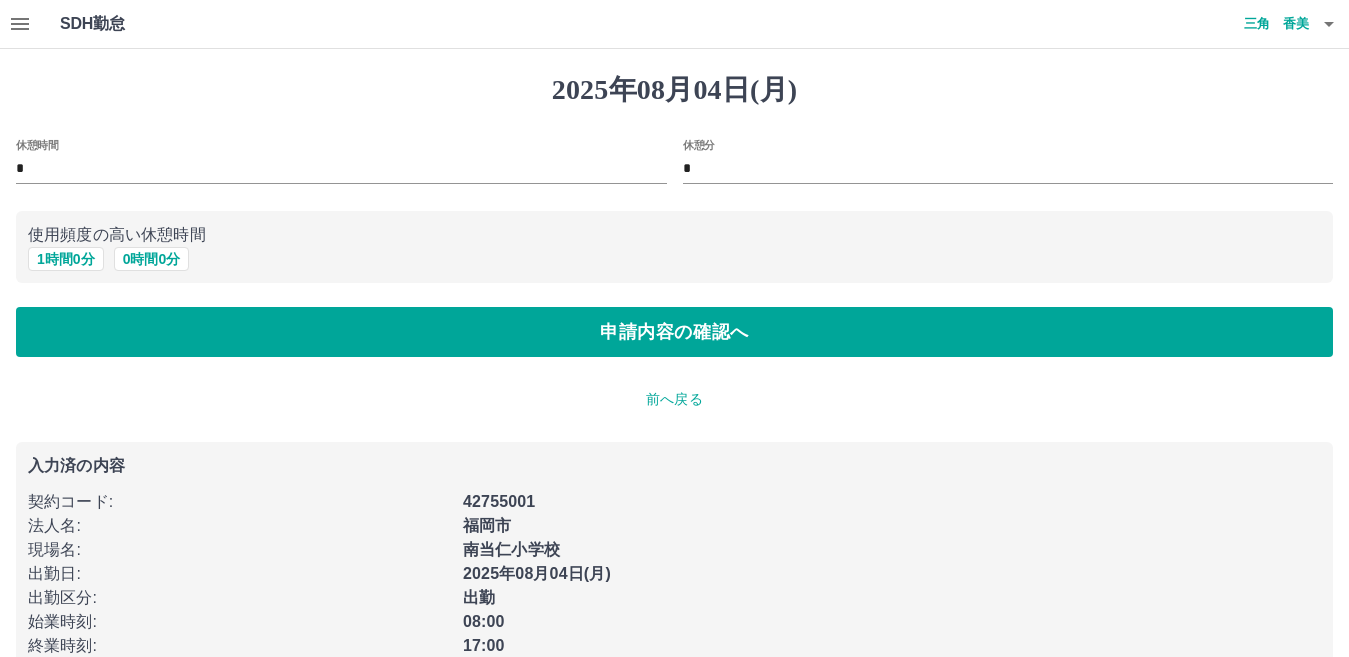 drag, startPoint x: 524, startPoint y: 409, endPoint x: 110, endPoint y: 257, distance: 441.02155 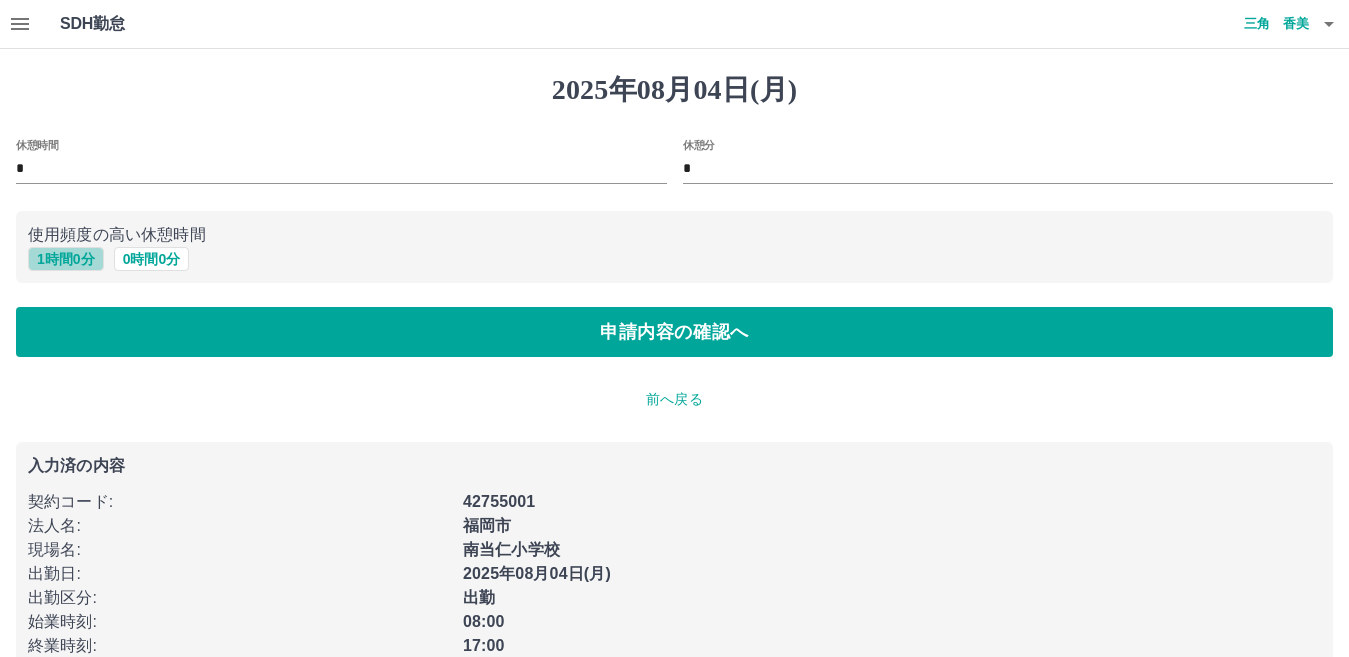 click on "1 時間 0 分" at bounding box center (66, 259) 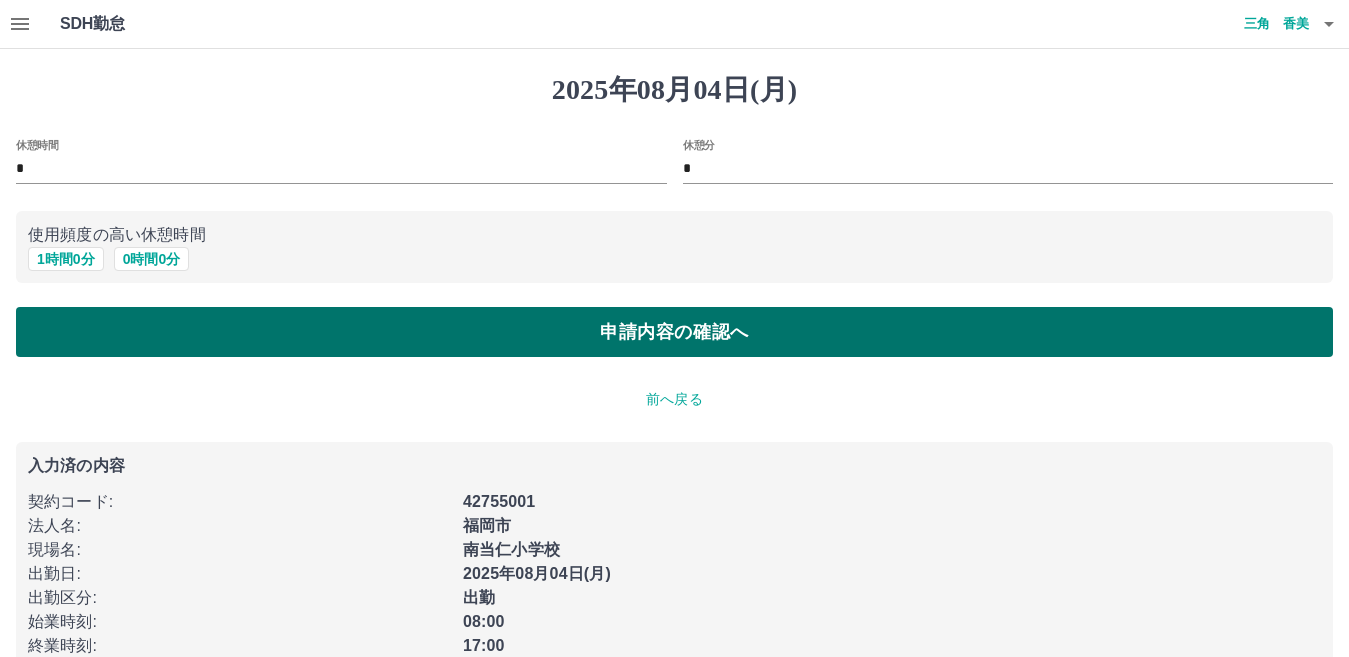 click on "申請内容の確認へ" at bounding box center (674, 332) 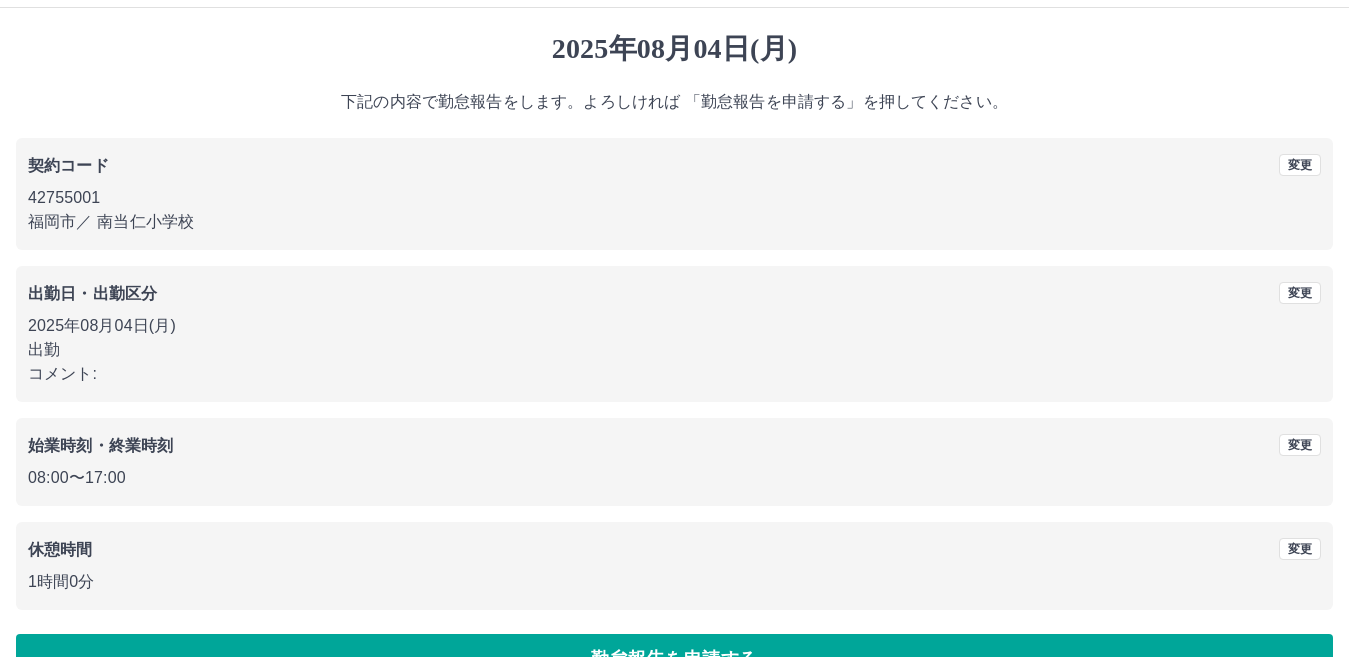 scroll, scrollTop: 92, scrollLeft: 0, axis: vertical 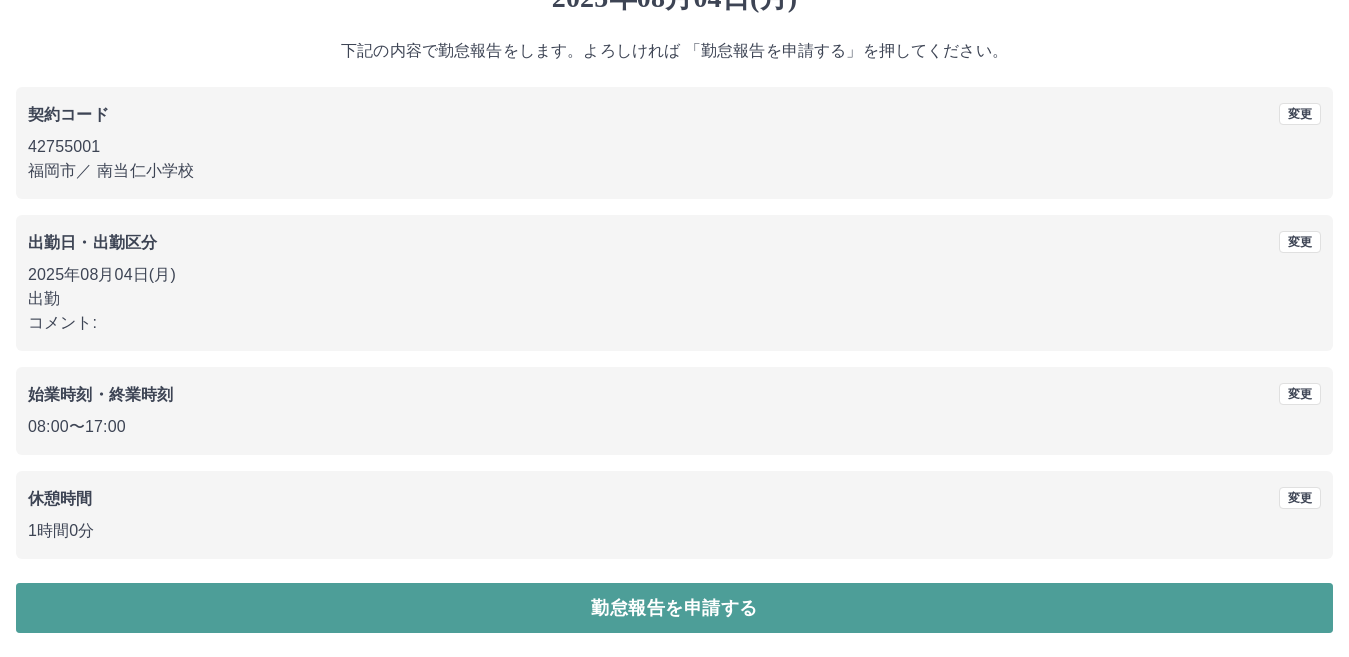 click on "勤怠報告を申請する" at bounding box center (674, 608) 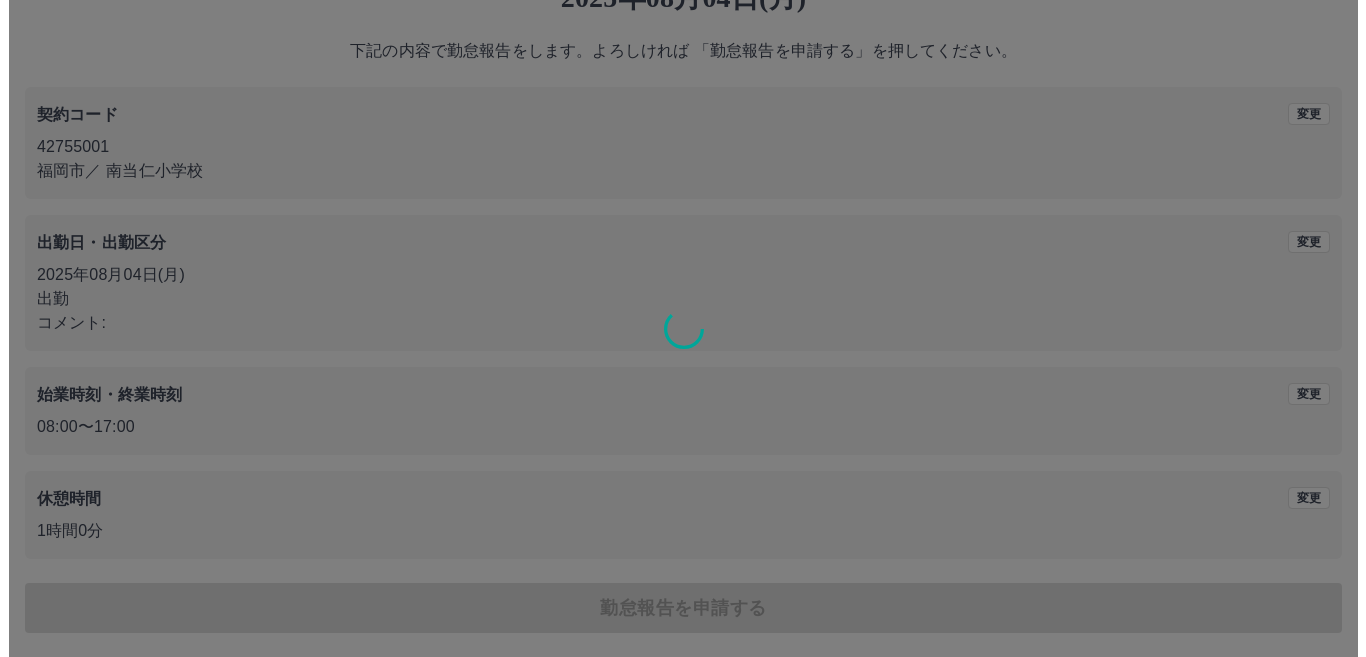 scroll, scrollTop: 0, scrollLeft: 0, axis: both 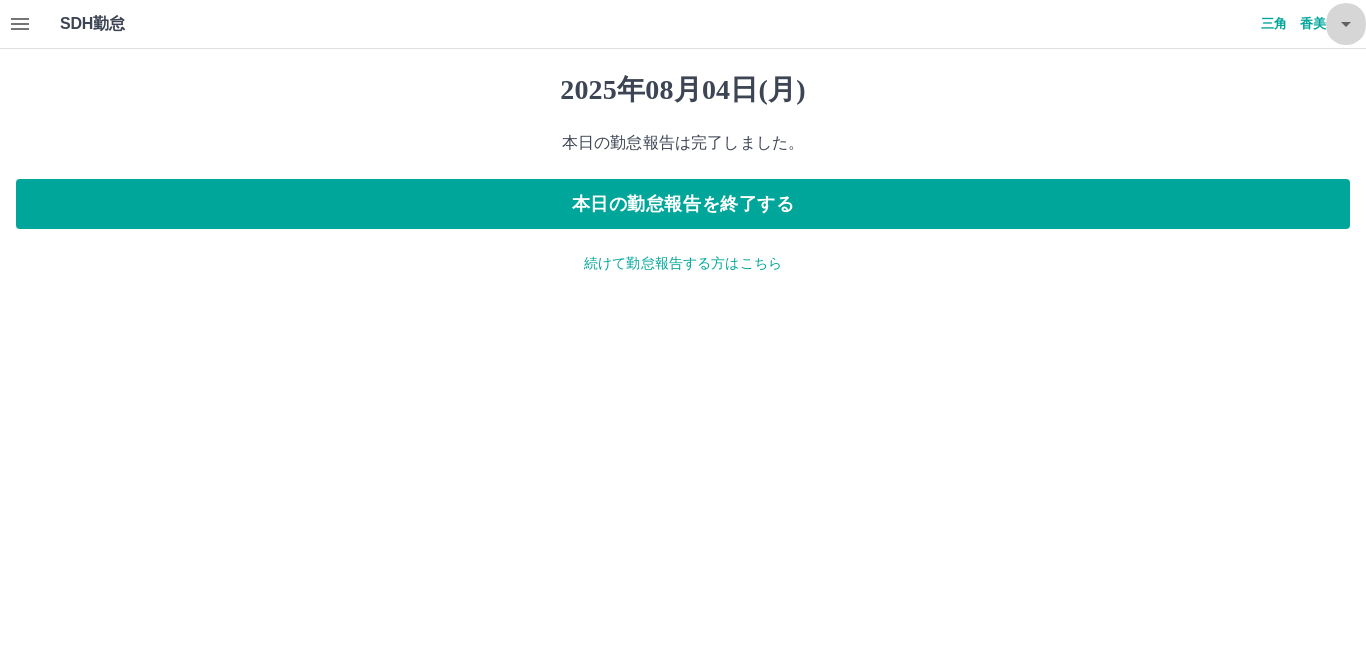 click 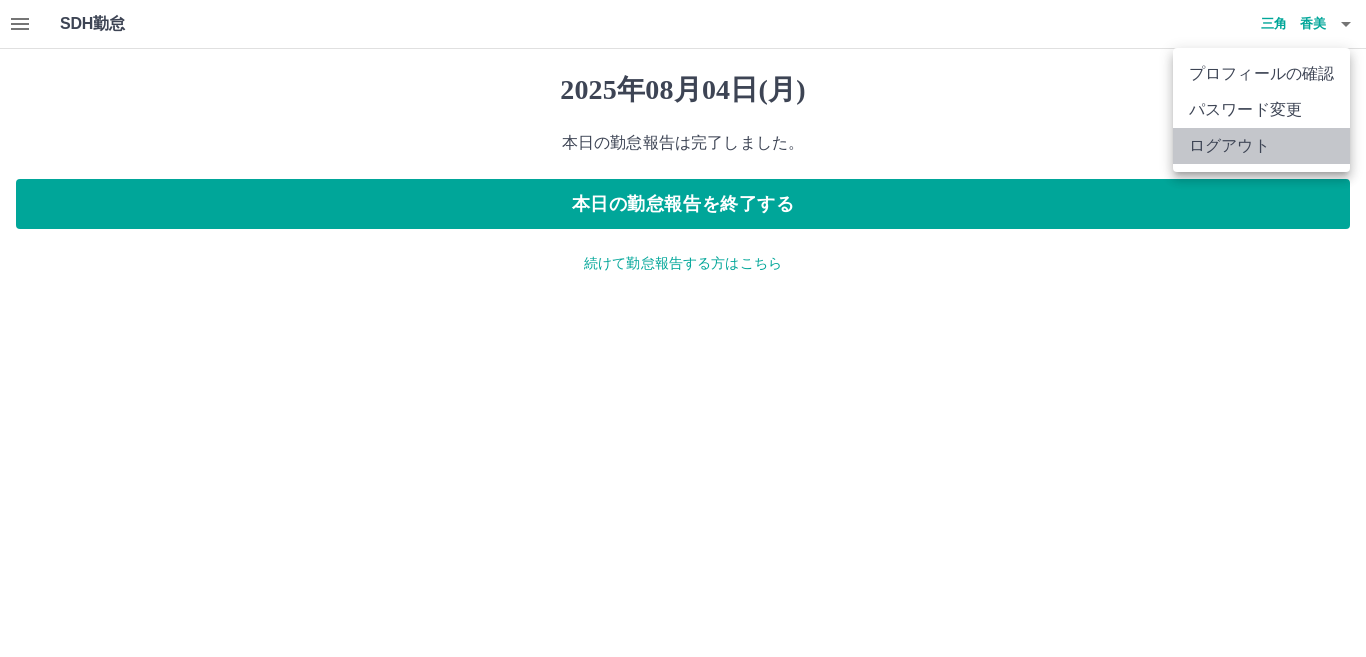 click on "ログアウト" at bounding box center [1261, 146] 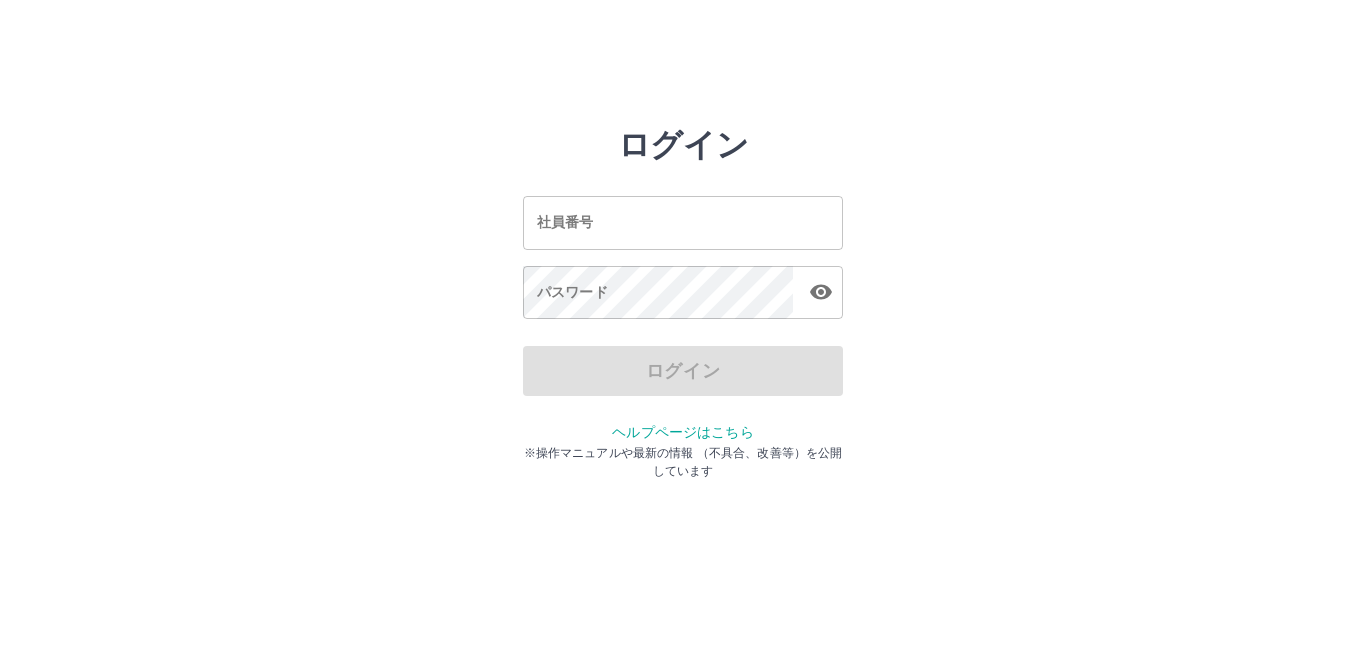 scroll, scrollTop: 0, scrollLeft: 0, axis: both 